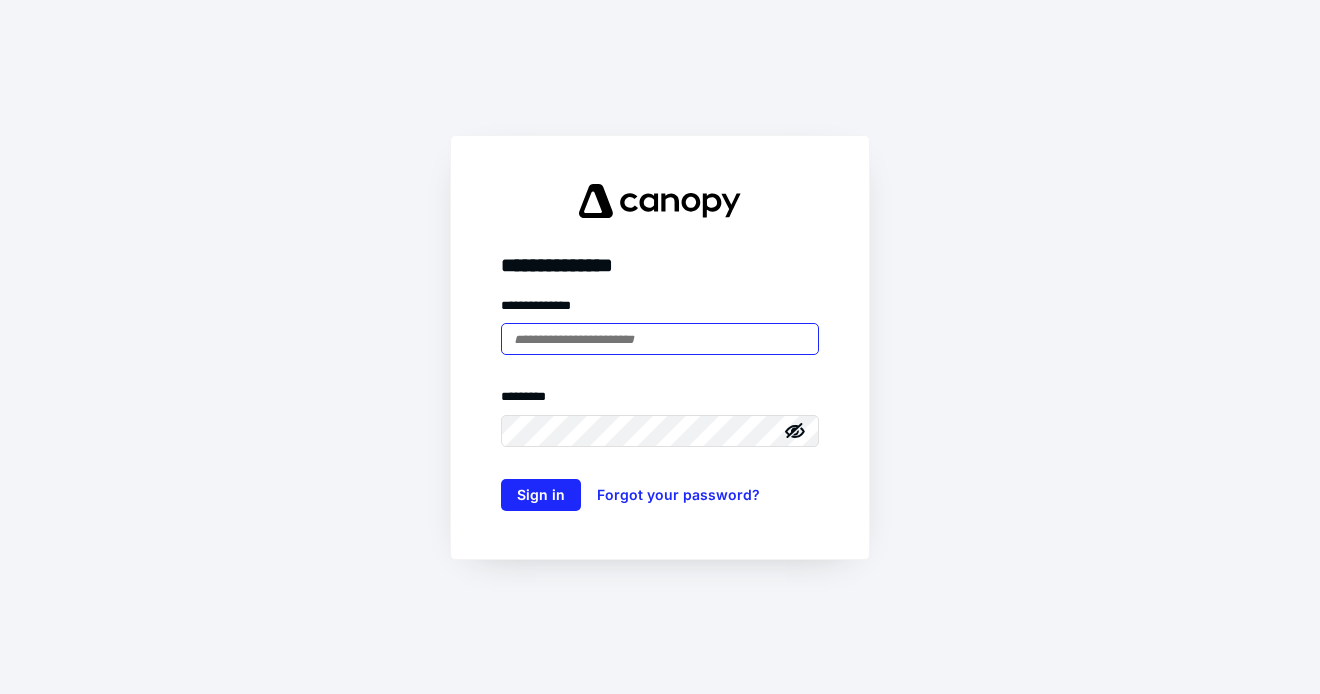 scroll, scrollTop: 0, scrollLeft: 0, axis: both 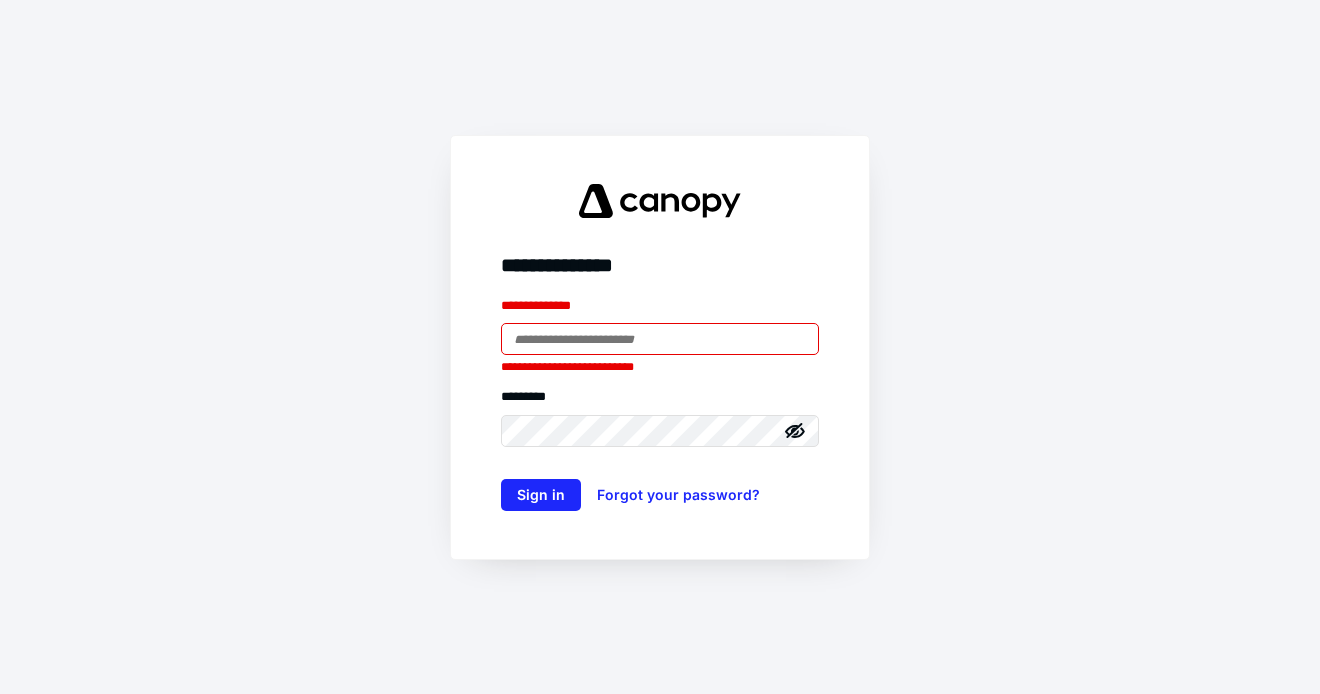 click at bounding box center [660, 339] 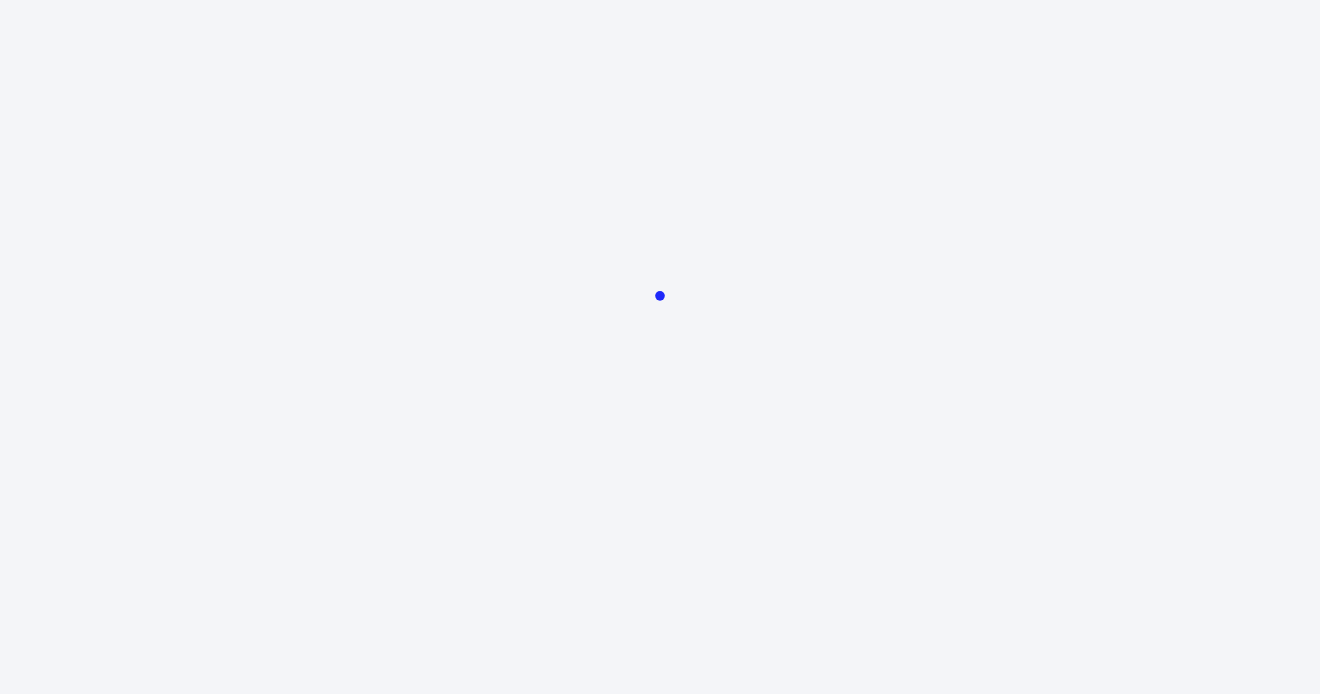 scroll, scrollTop: 0, scrollLeft: 0, axis: both 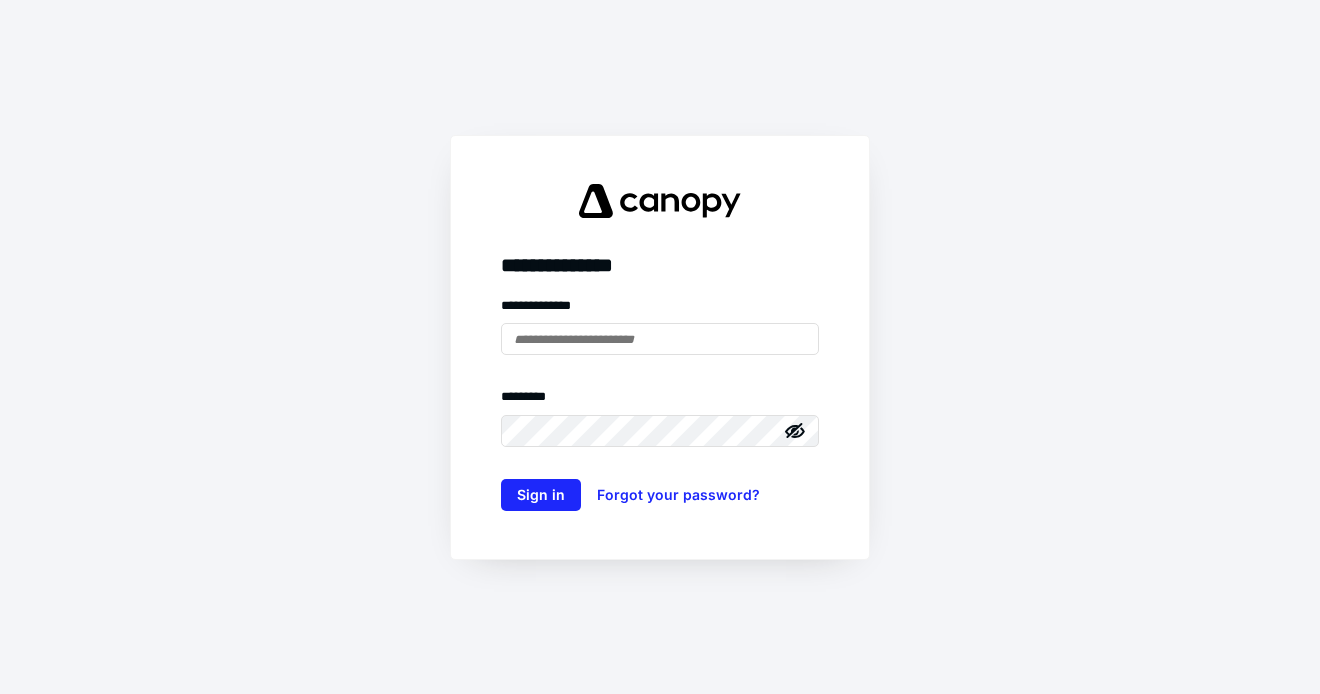 type on "**********" 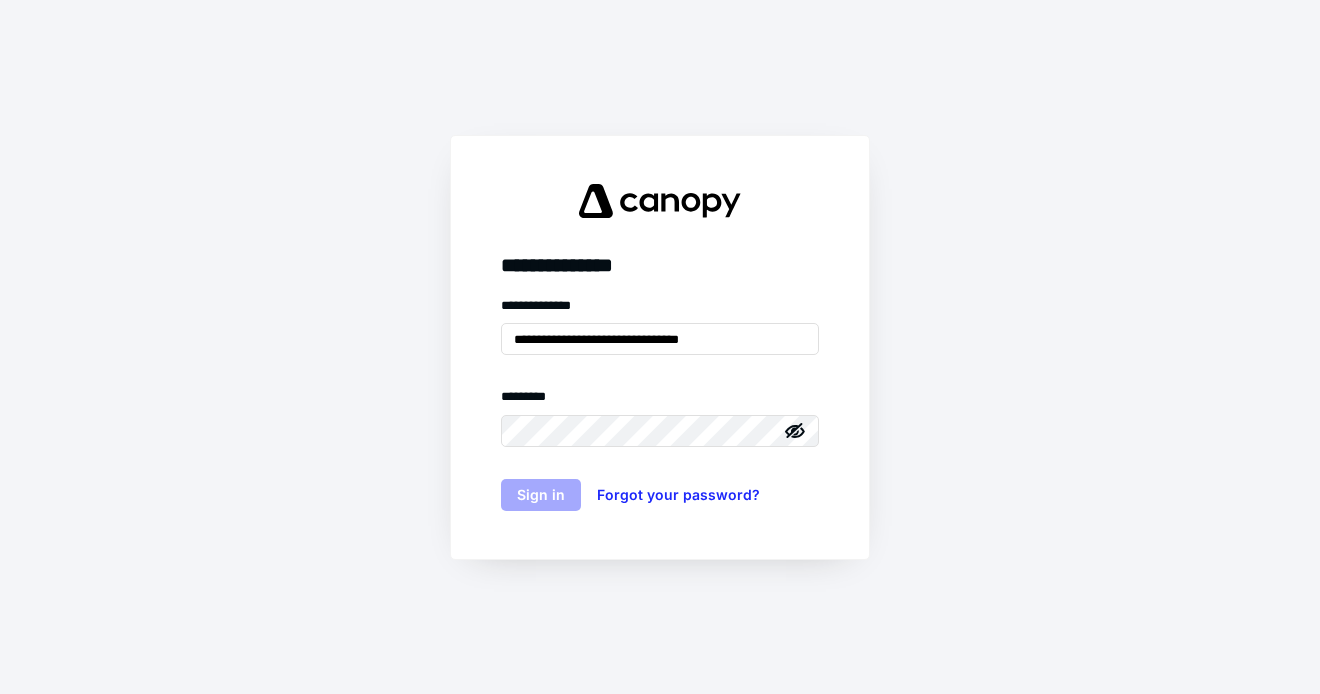 click on "Sign in" at bounding box center [541, 495] 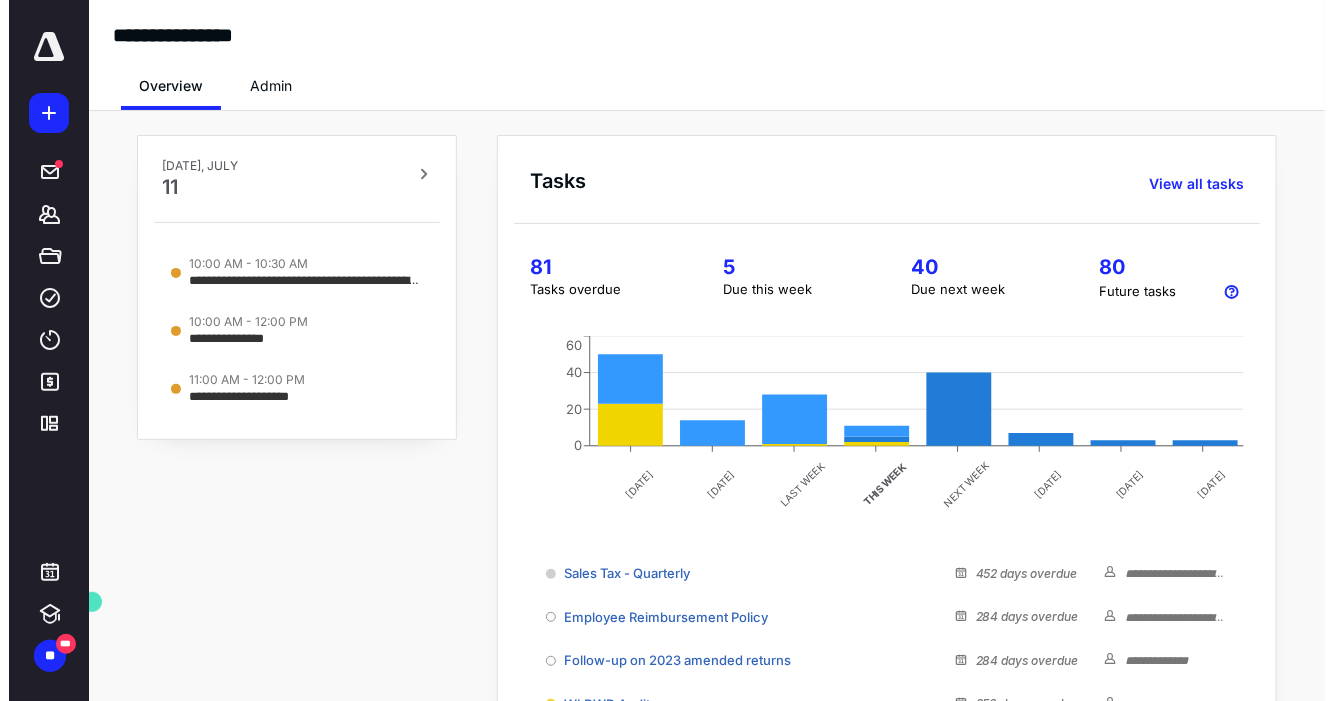 scroll, scrollTop: 0, scrollLeft: 0, axis: both 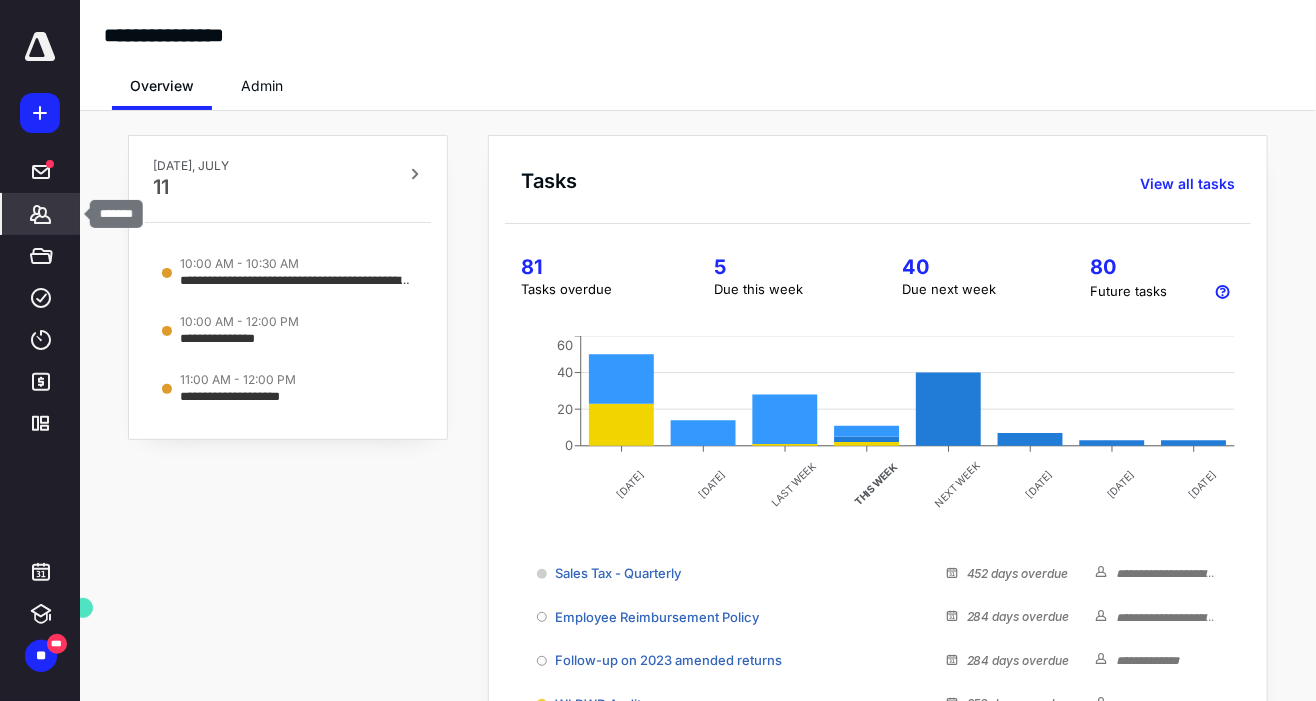 click 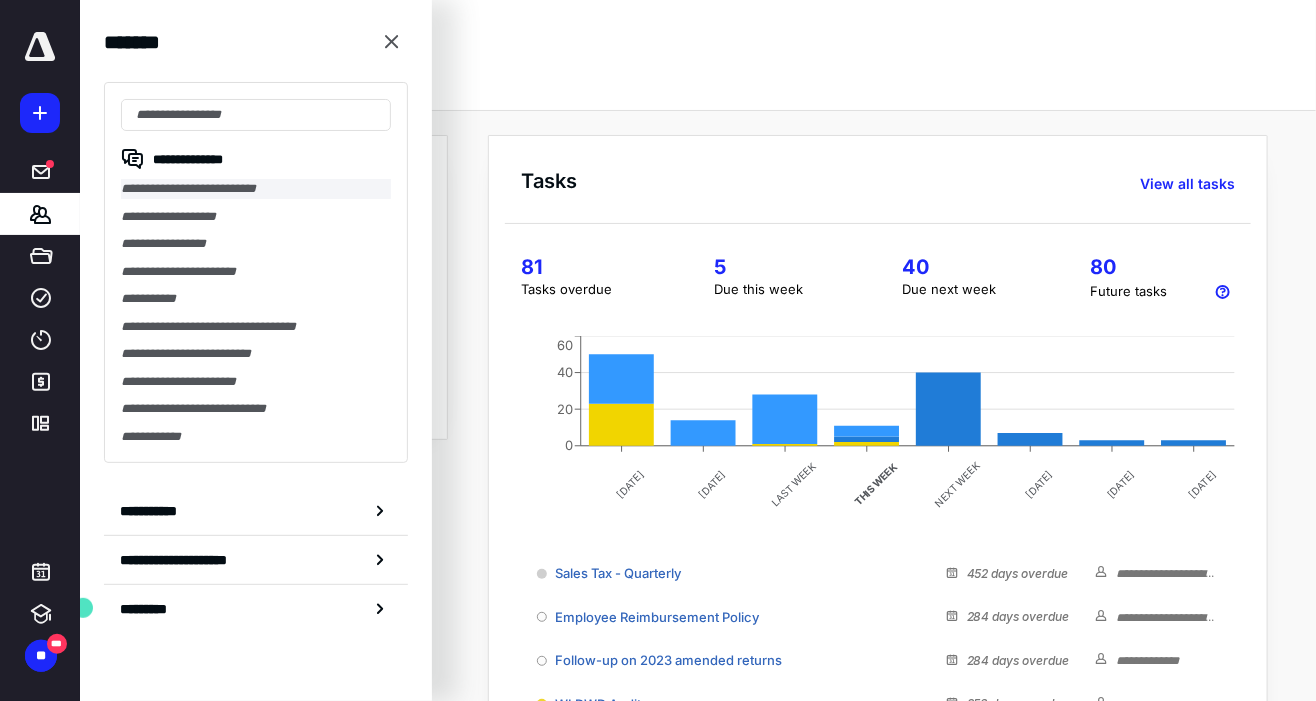 click on "**********" at bounding box center [256, 189] 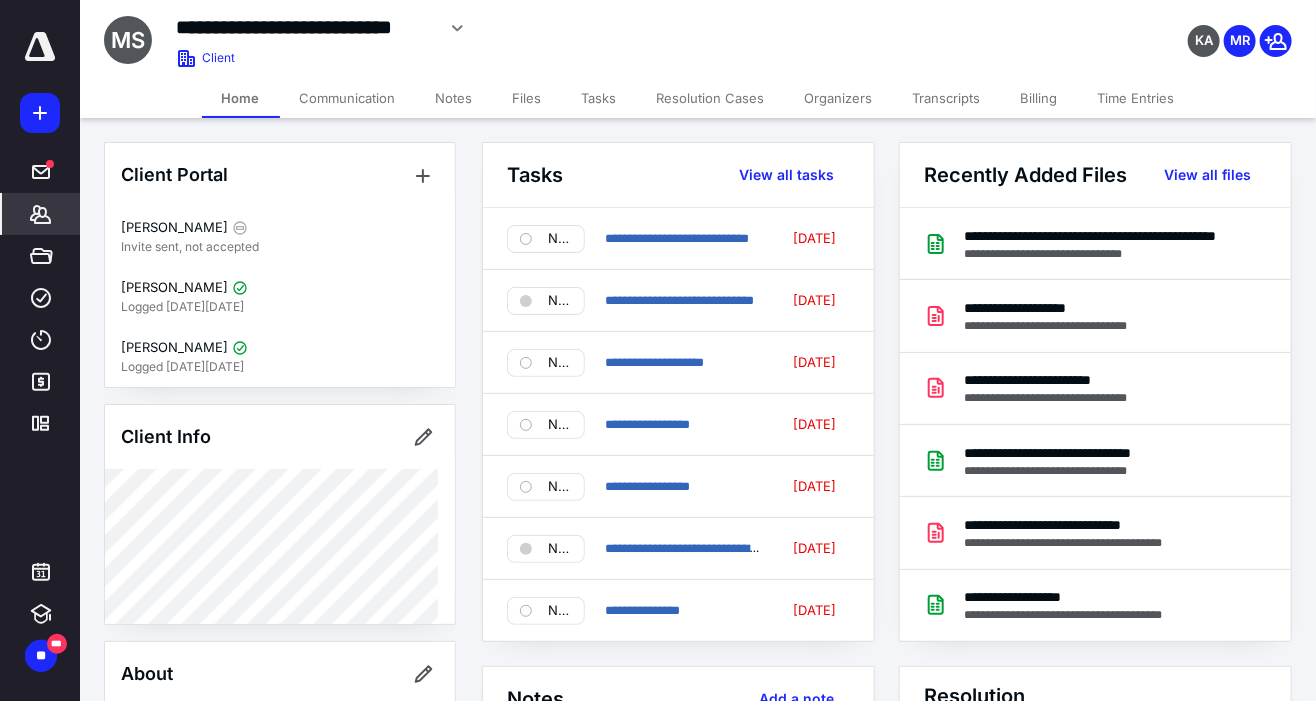 click on "Files" at bounding box center [527, 98] 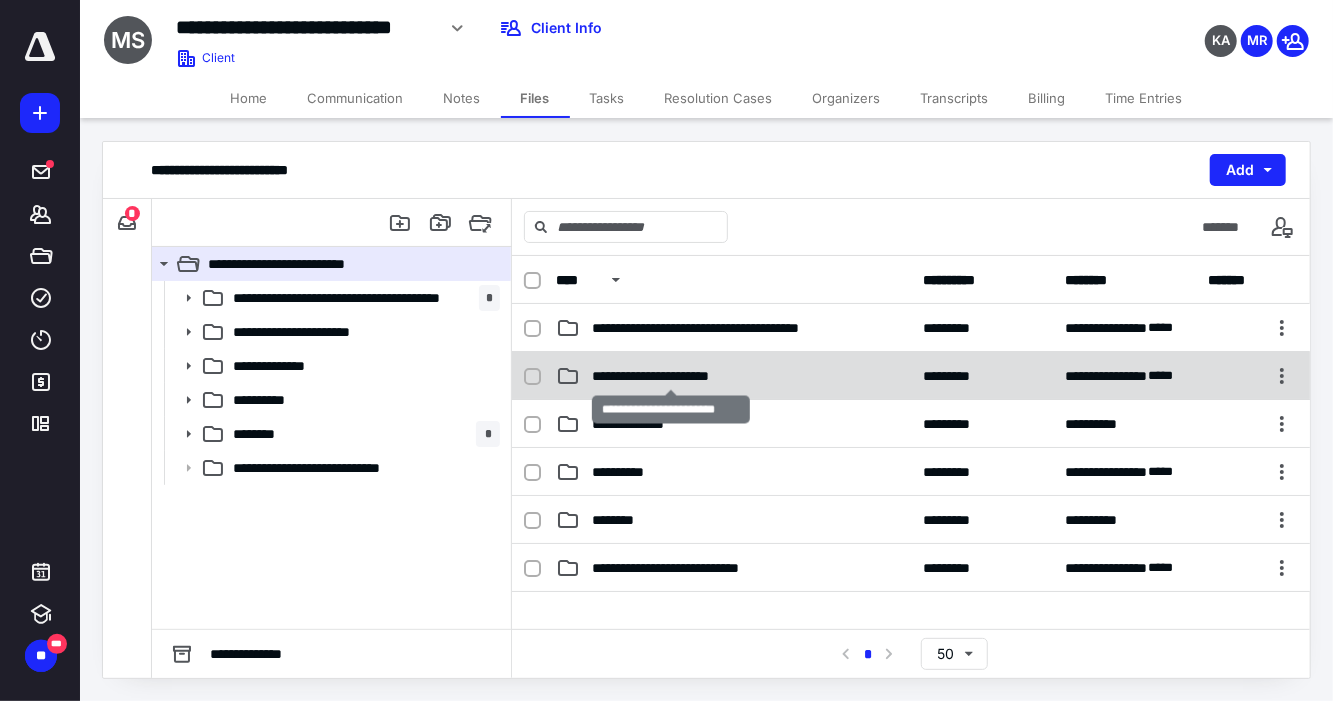 click on "**********" at bounding box center [671, 376] 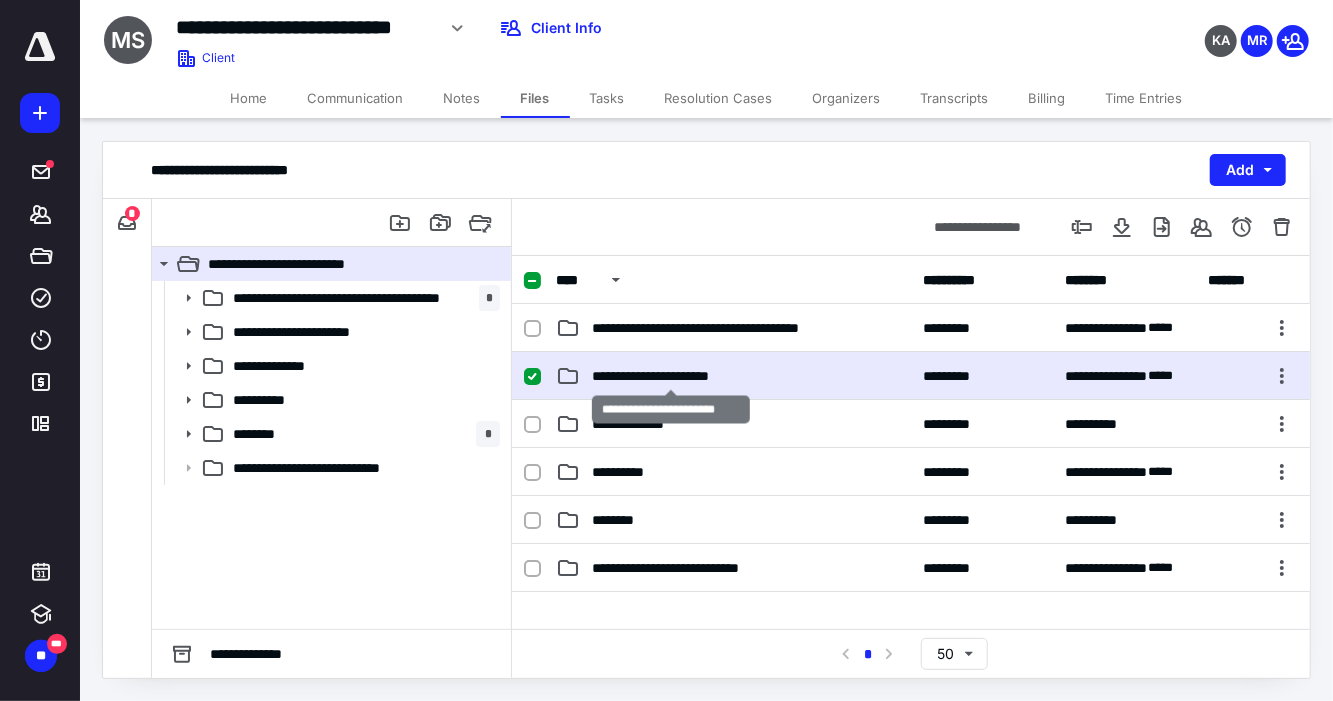 click on "**********" at bounding box center [671, 376] 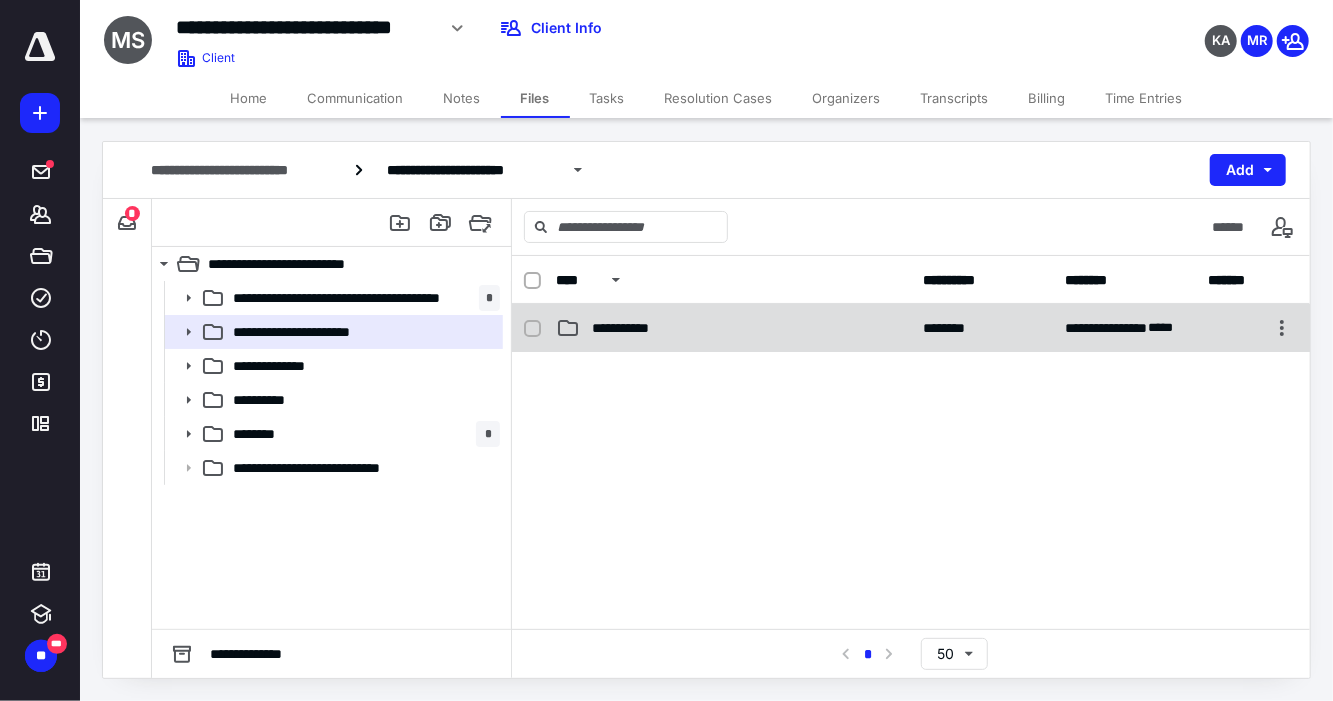 click on "**********" at bounding box center [635, 328] 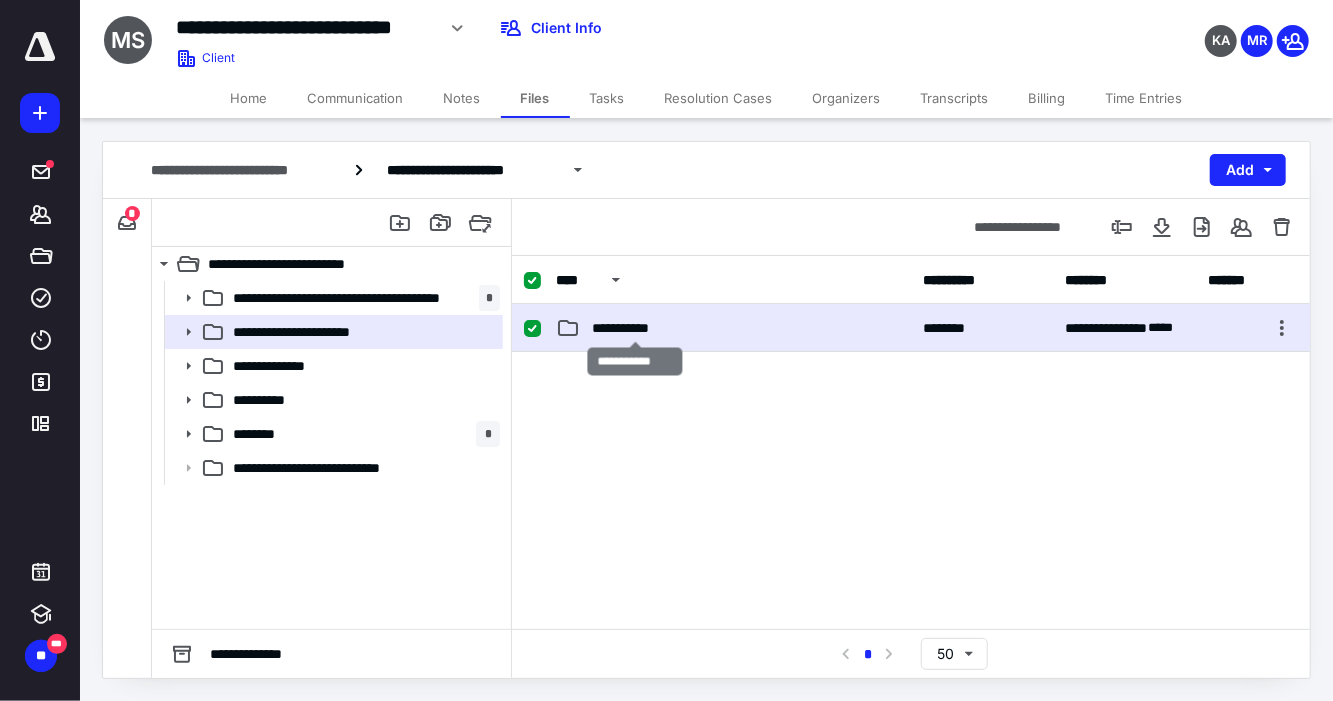 click on "**********" at bounding box center [635, 328] 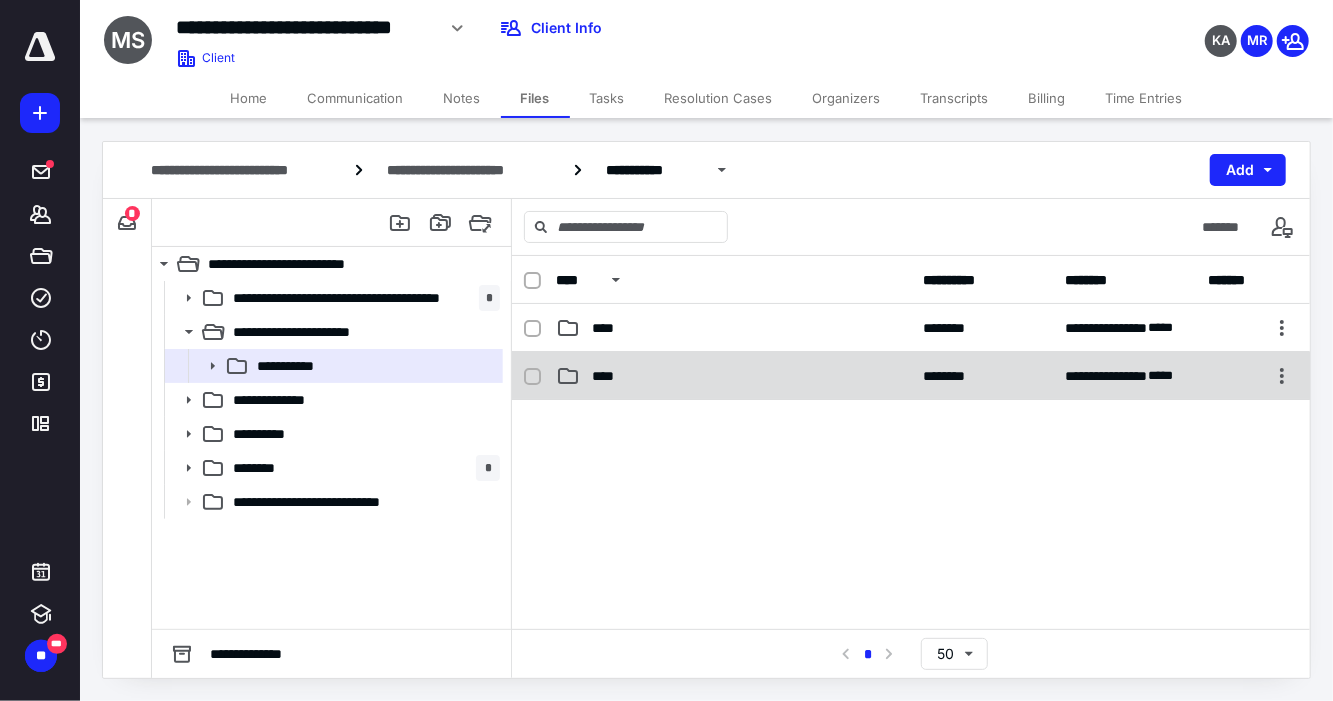 click on "****" at bounding box center (609, 376) 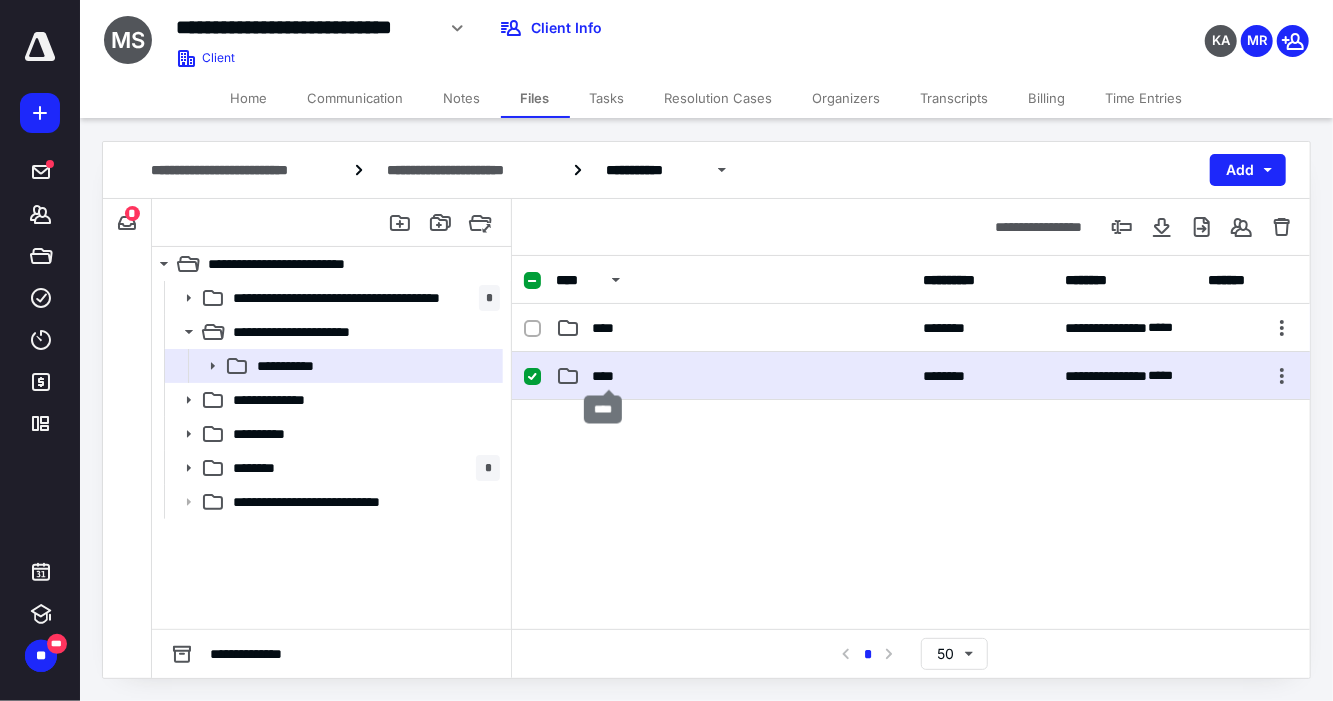 click on "****" at bounding box center [609, 376] 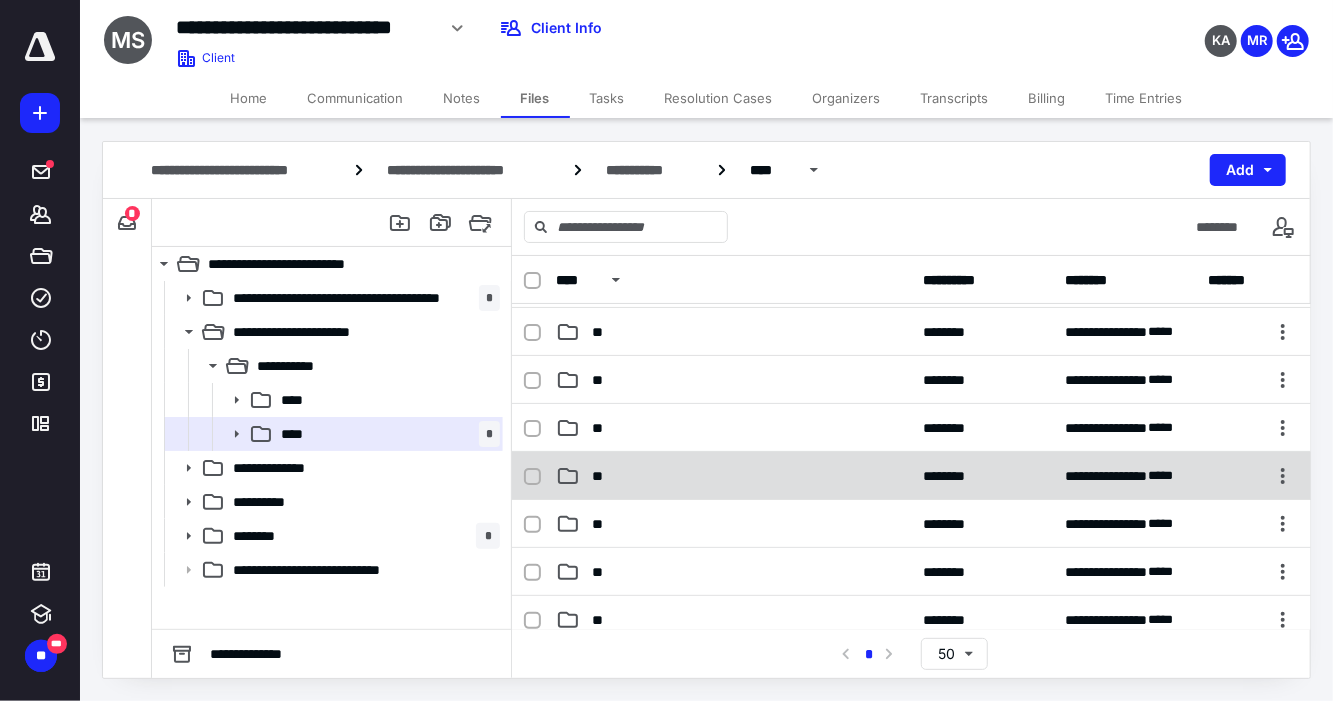 scroll, scrollTop: 111, scrollLeft: 0, axis: vertical 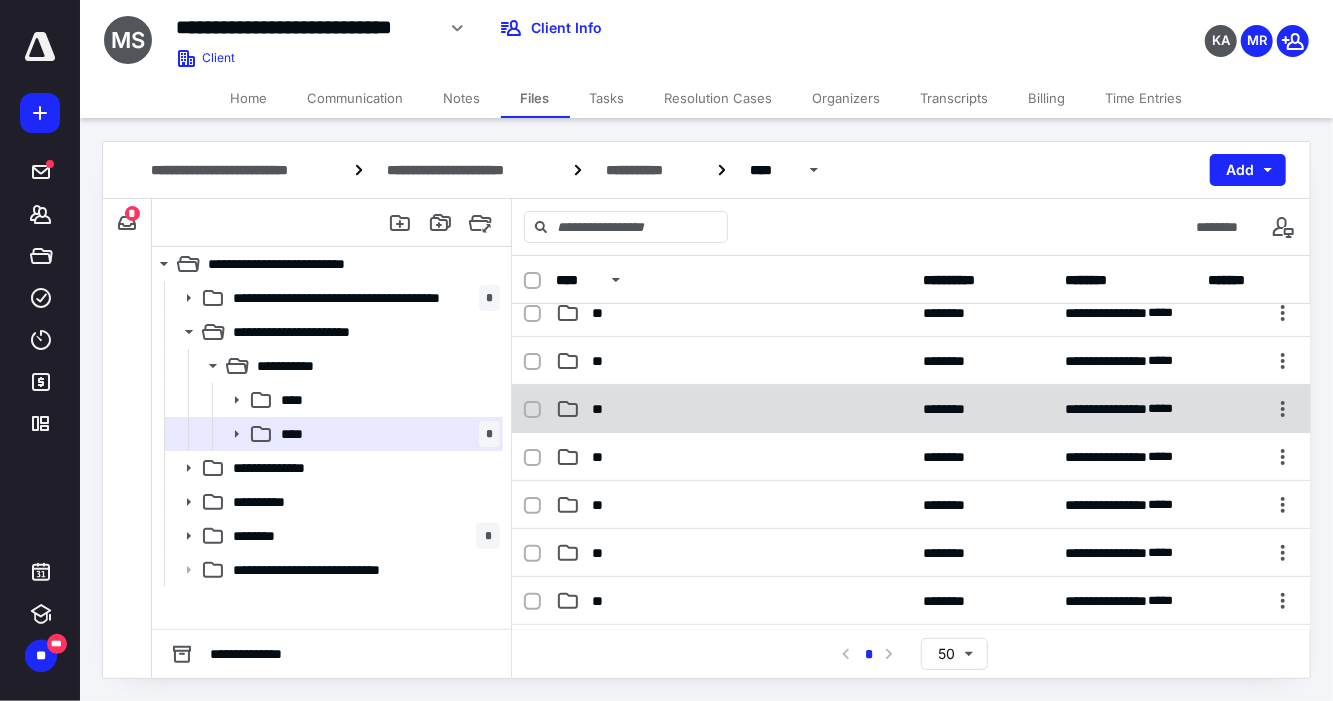 click on "**********" at bounding box center (911, 409) 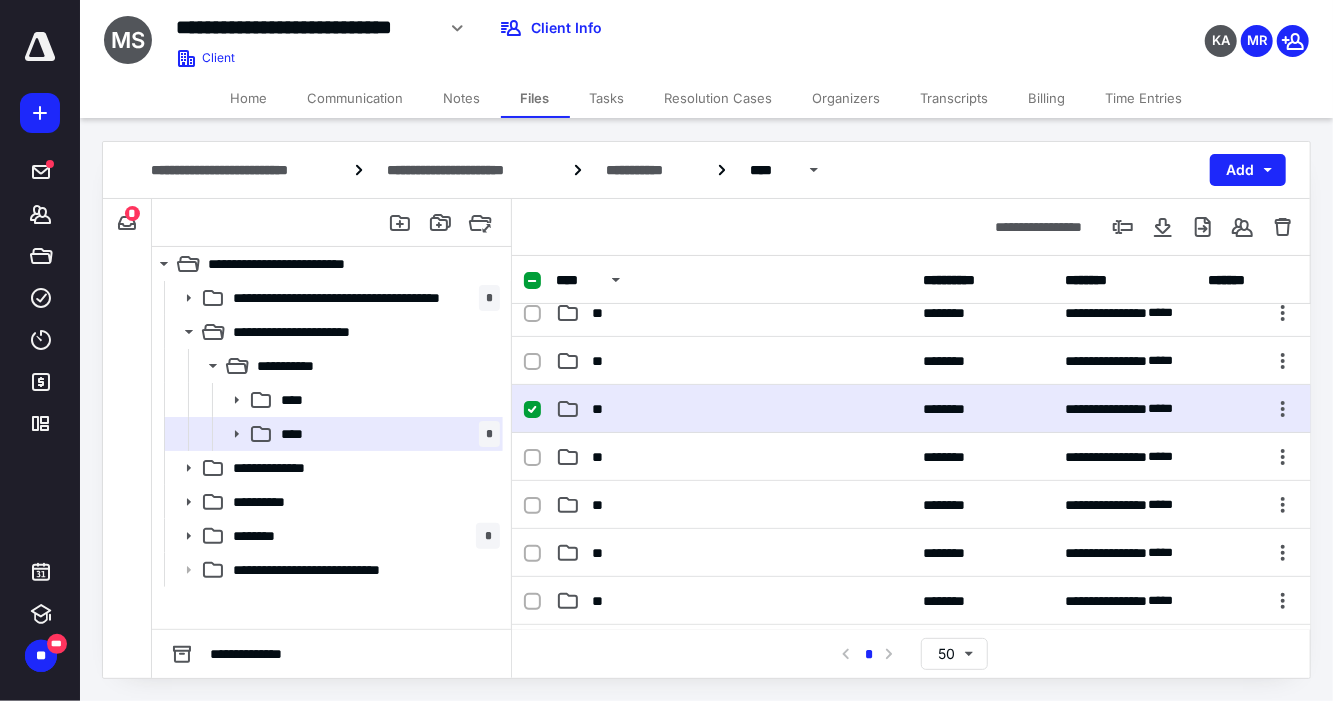 click on "**********" at bounding box center (911, 409) 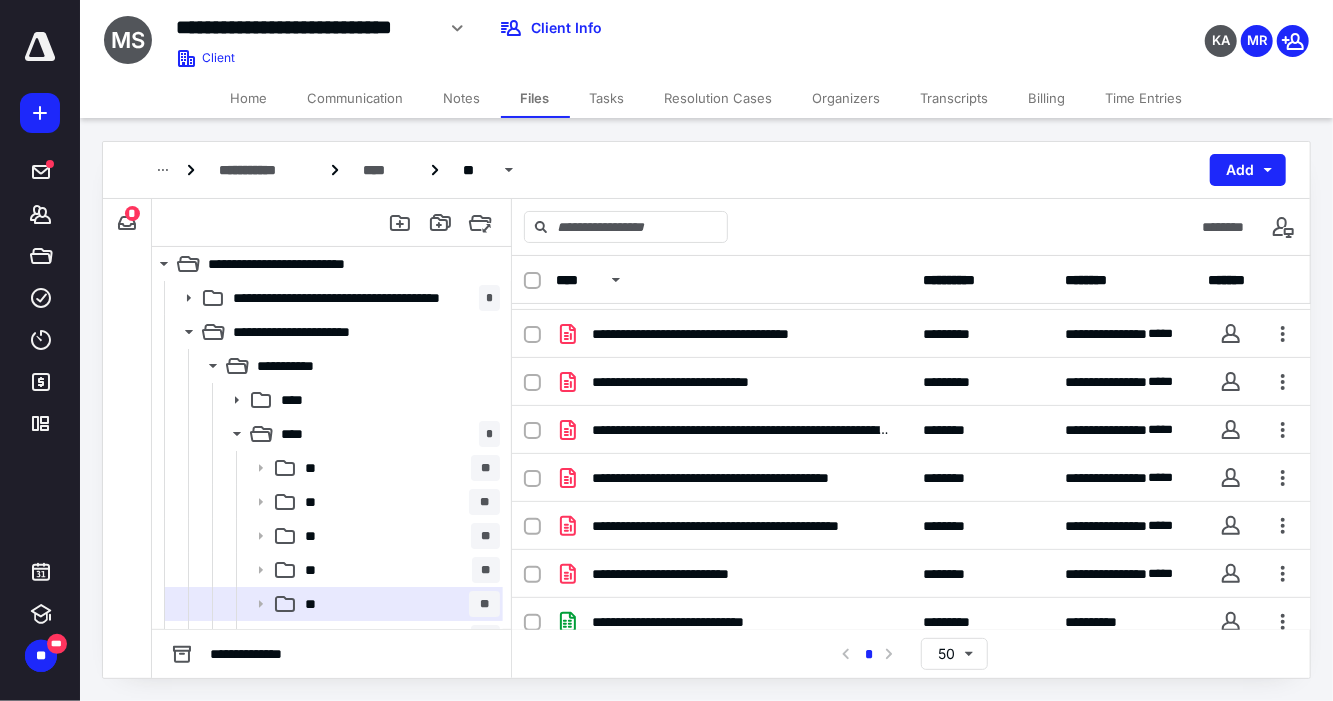 scroll, scrollTop: 775, scrollLeft: 0, axis: vertical 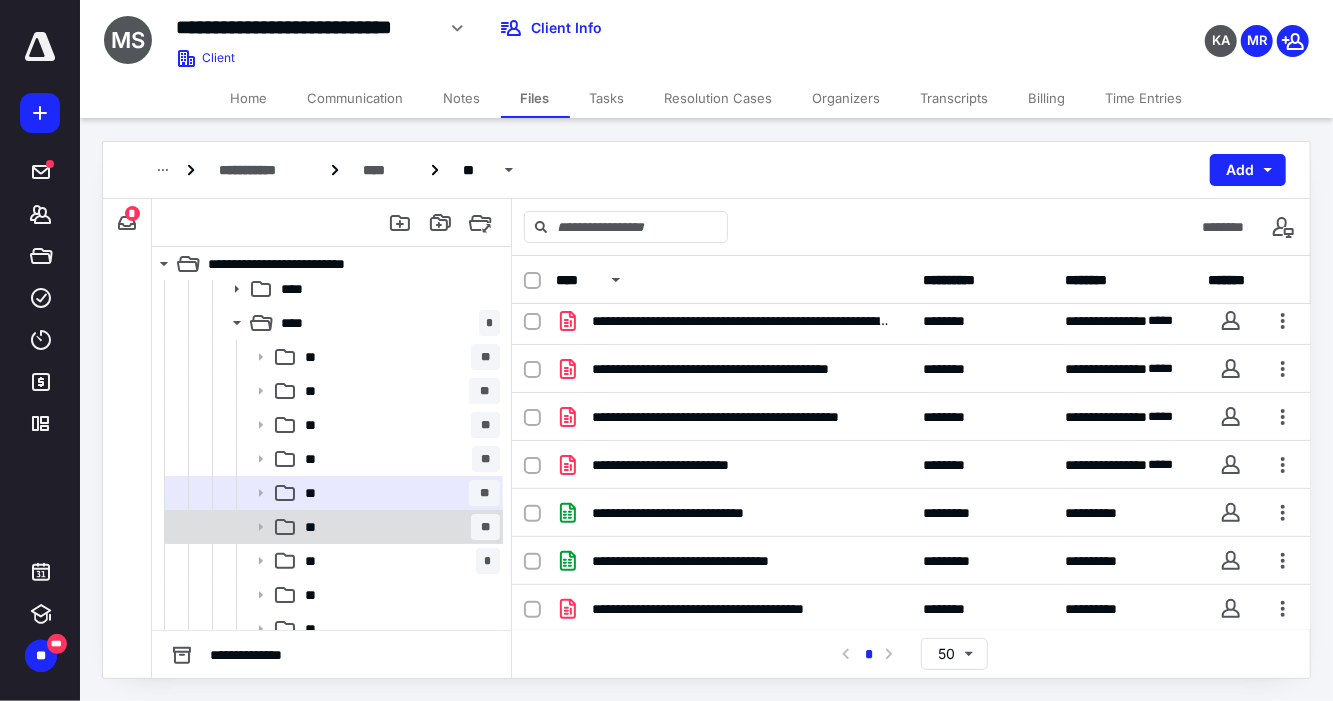 click on "** **" at bounding box center [398, 527] 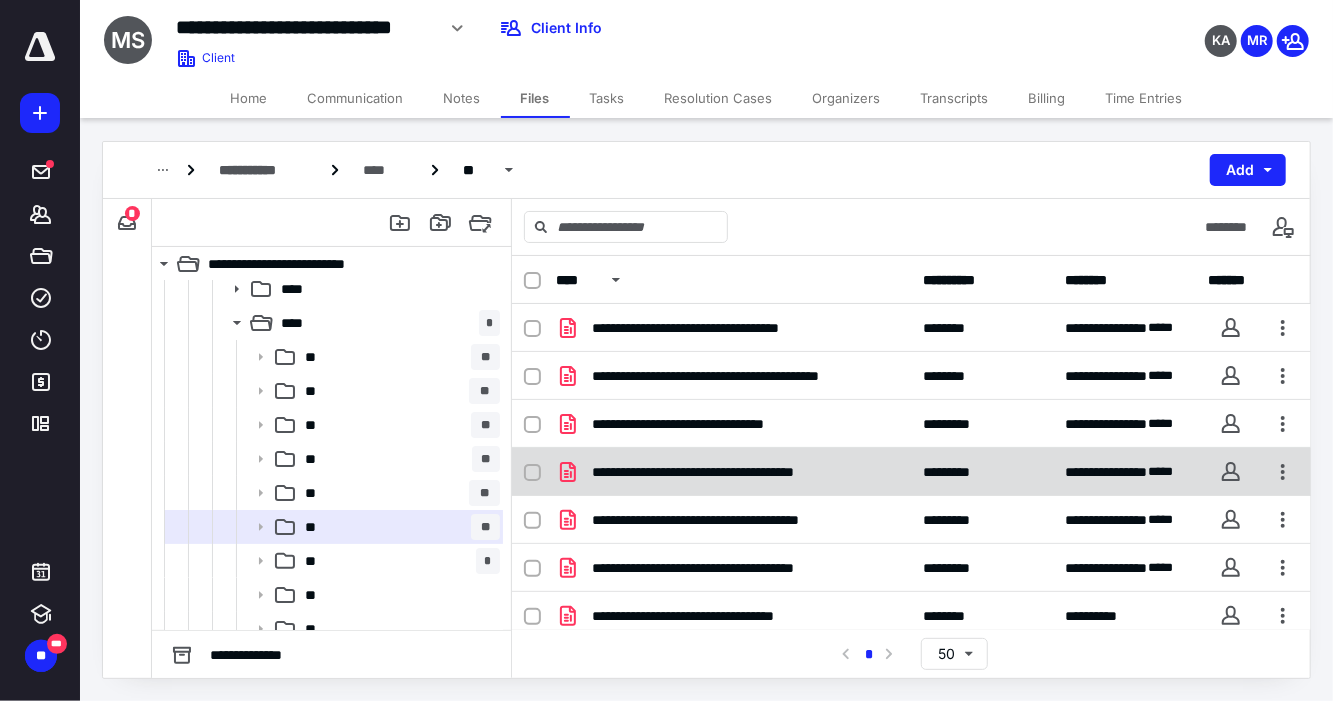 scroll, scrollTop: 222, scrollLeft: 0, axis: vertical 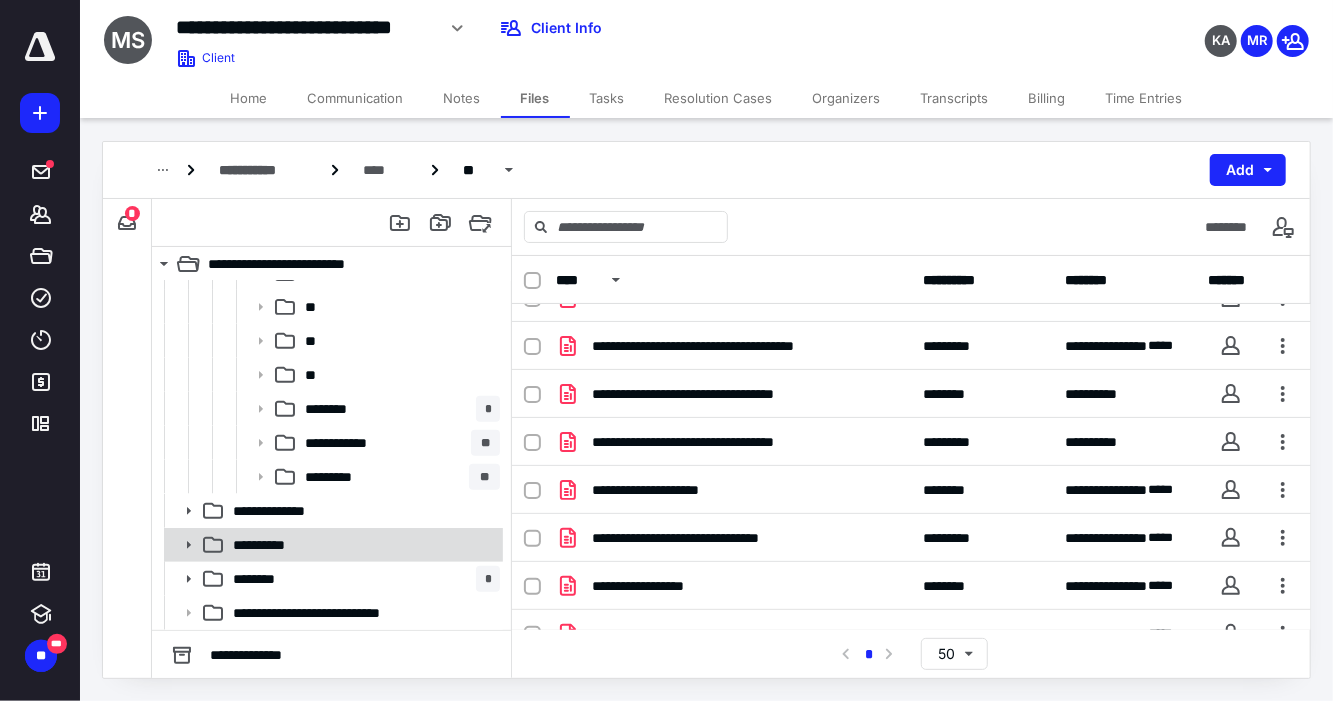 click on "**********" at bounding box center [362, 545] 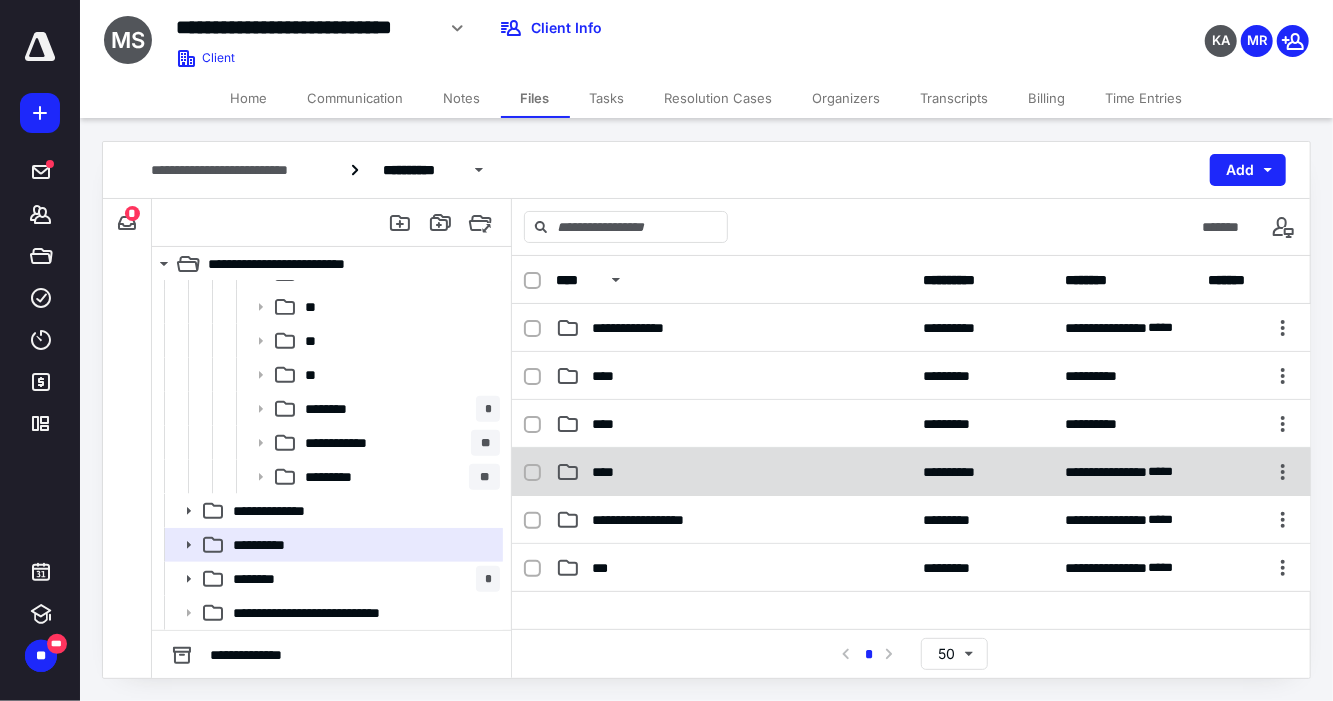 click on "****" at bounding box center (609, 472) 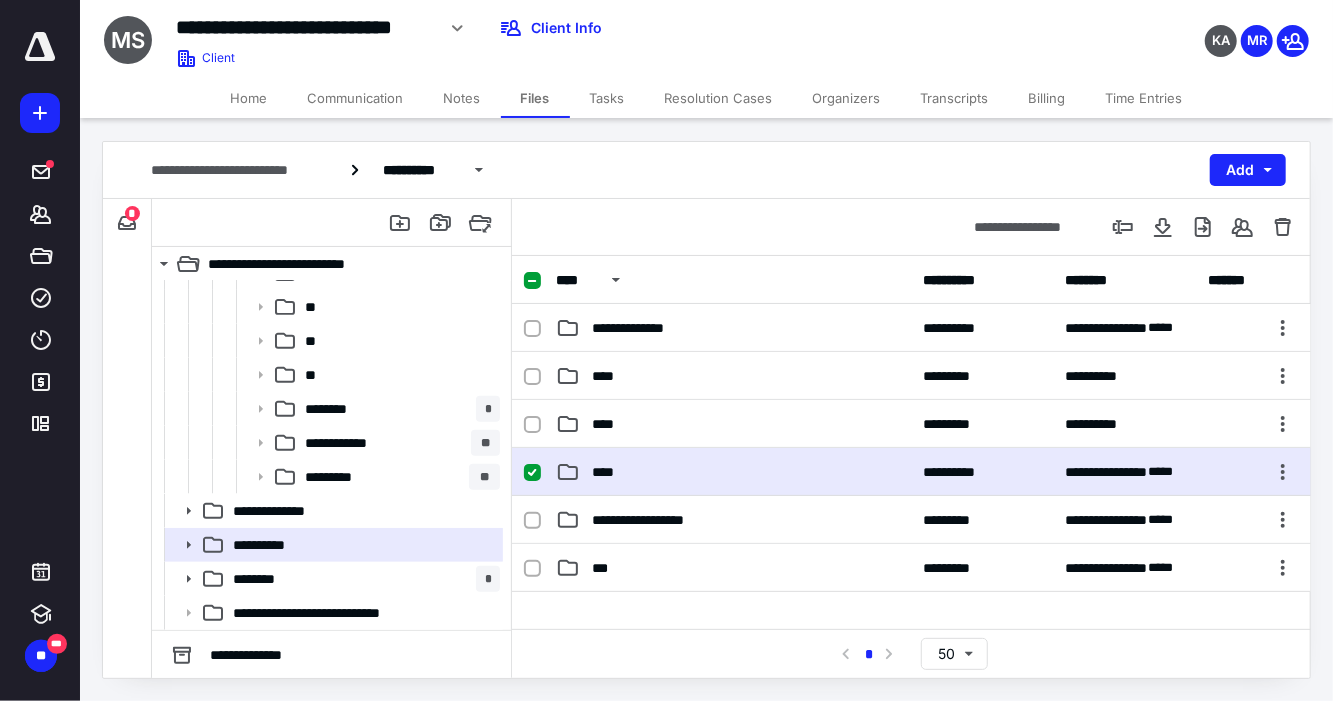 click on "****" at bounding box center [609, 472] 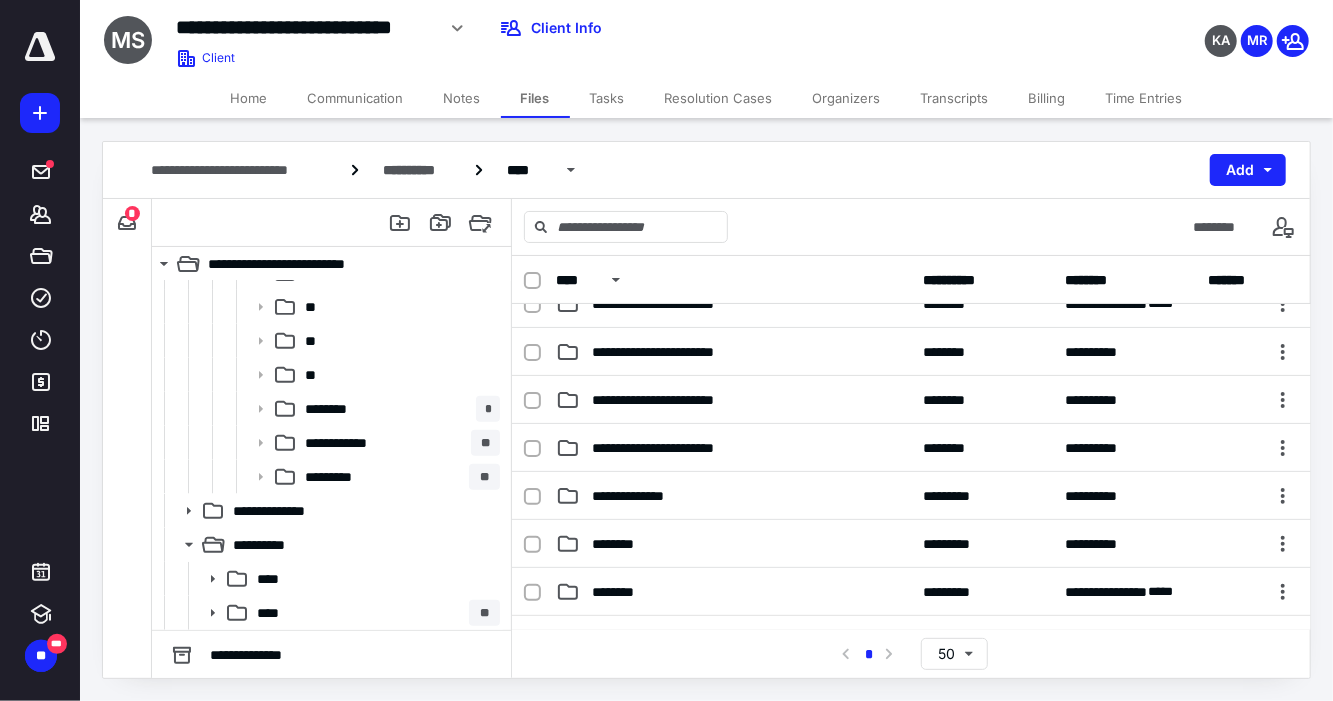scroll, scrollTop: 1111, scrollLeft: 0, axis: vertical 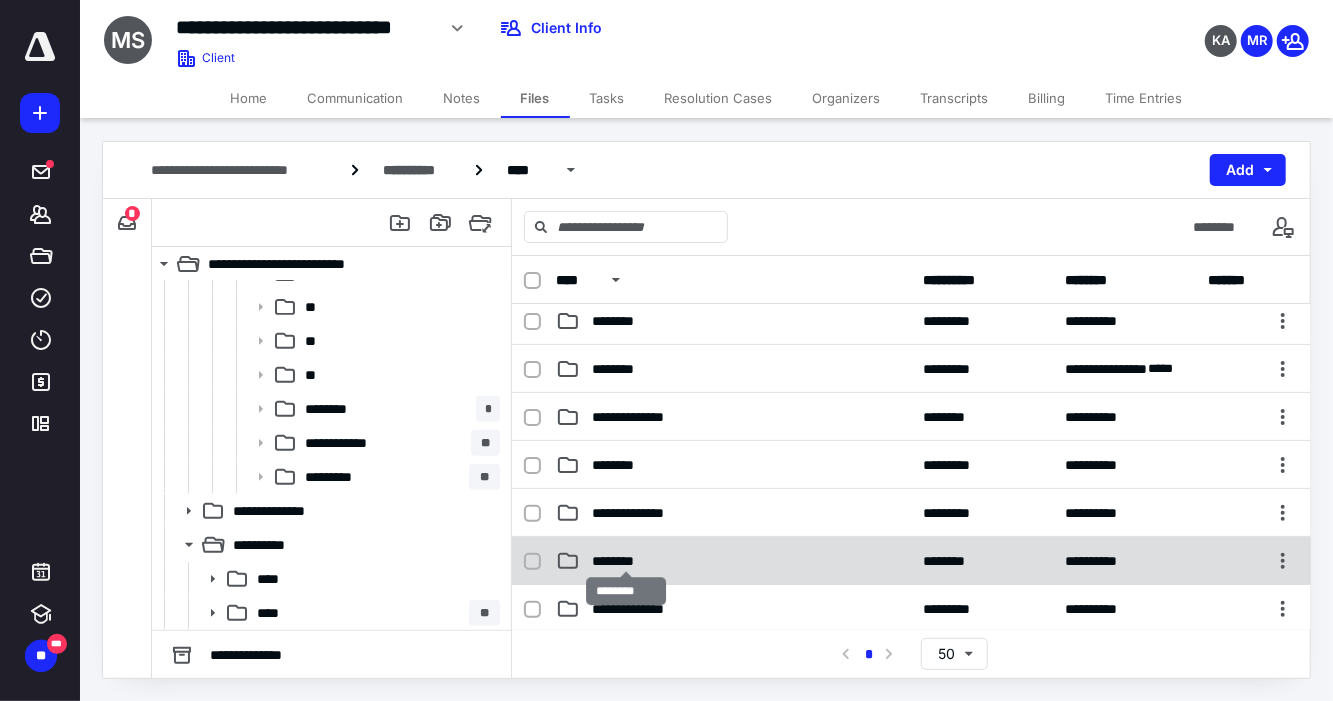 click on "********" at bounding box center (626, 561) 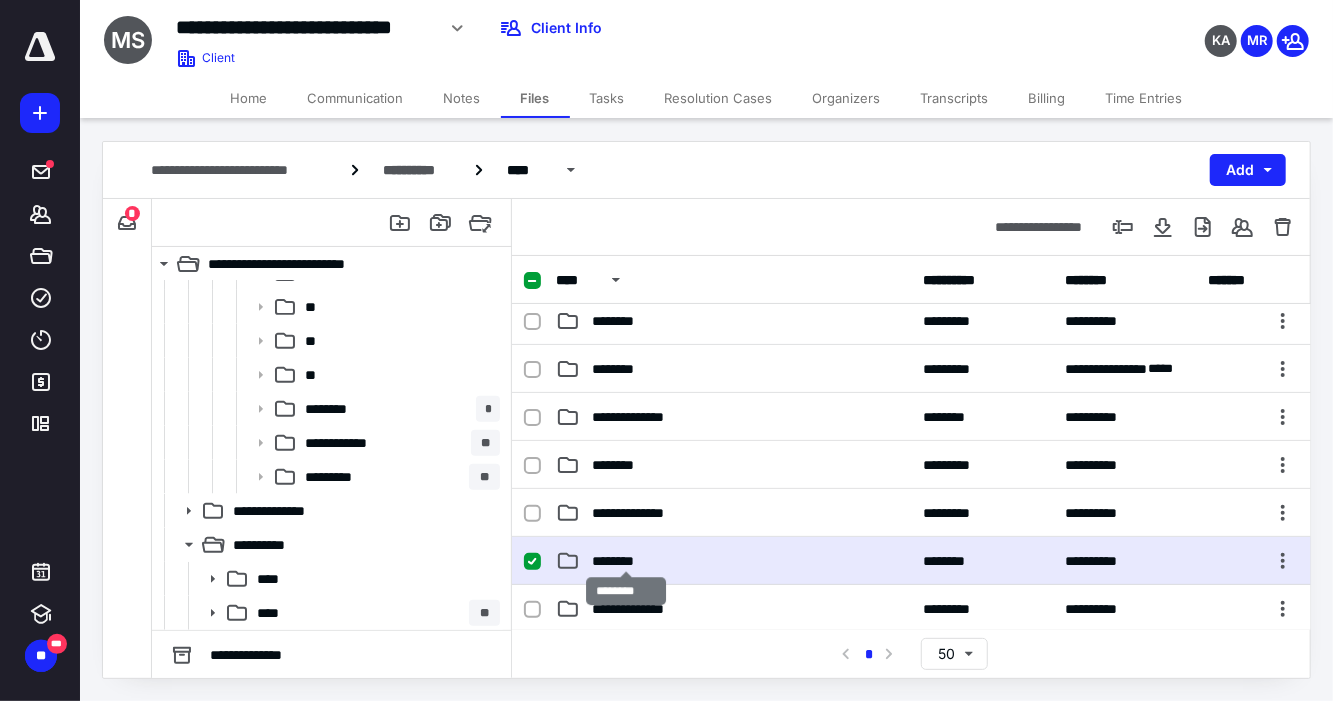 click on "********" at bounding box center (626, 561) 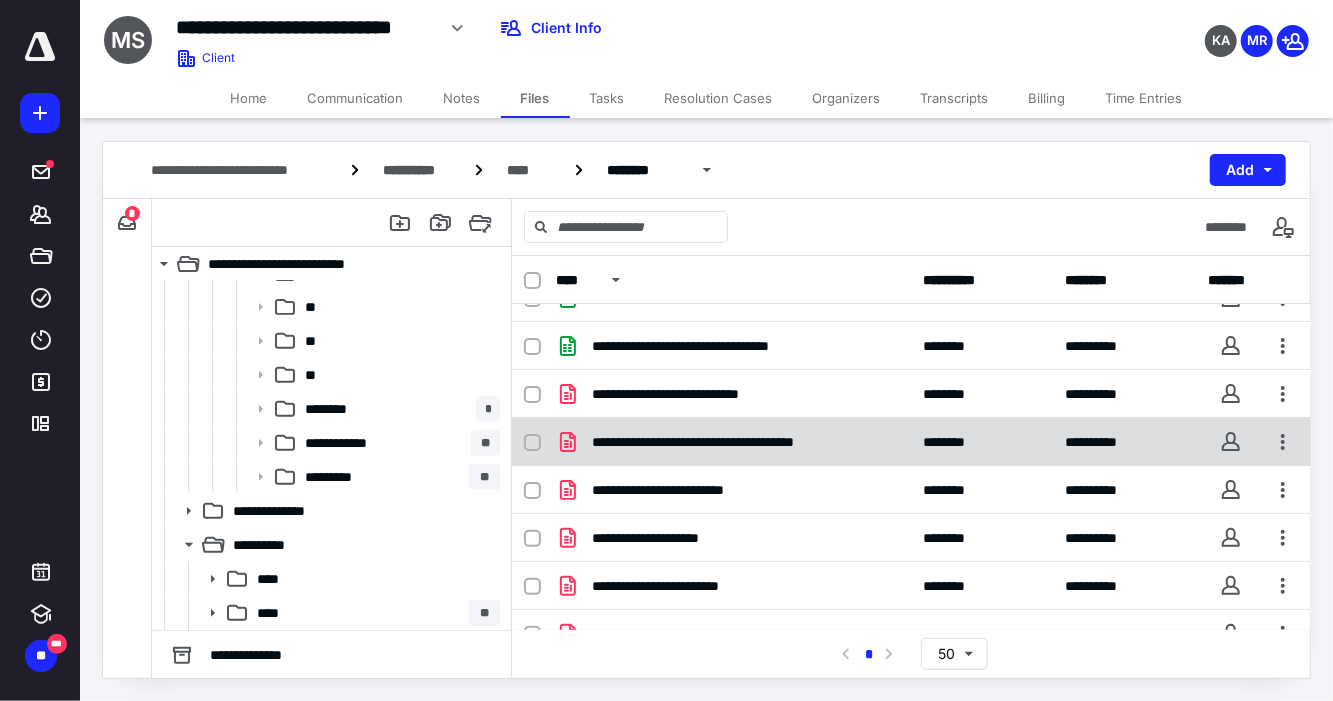 scroll, scrollTop: 296, scrollLeft: 0, axis: vertical 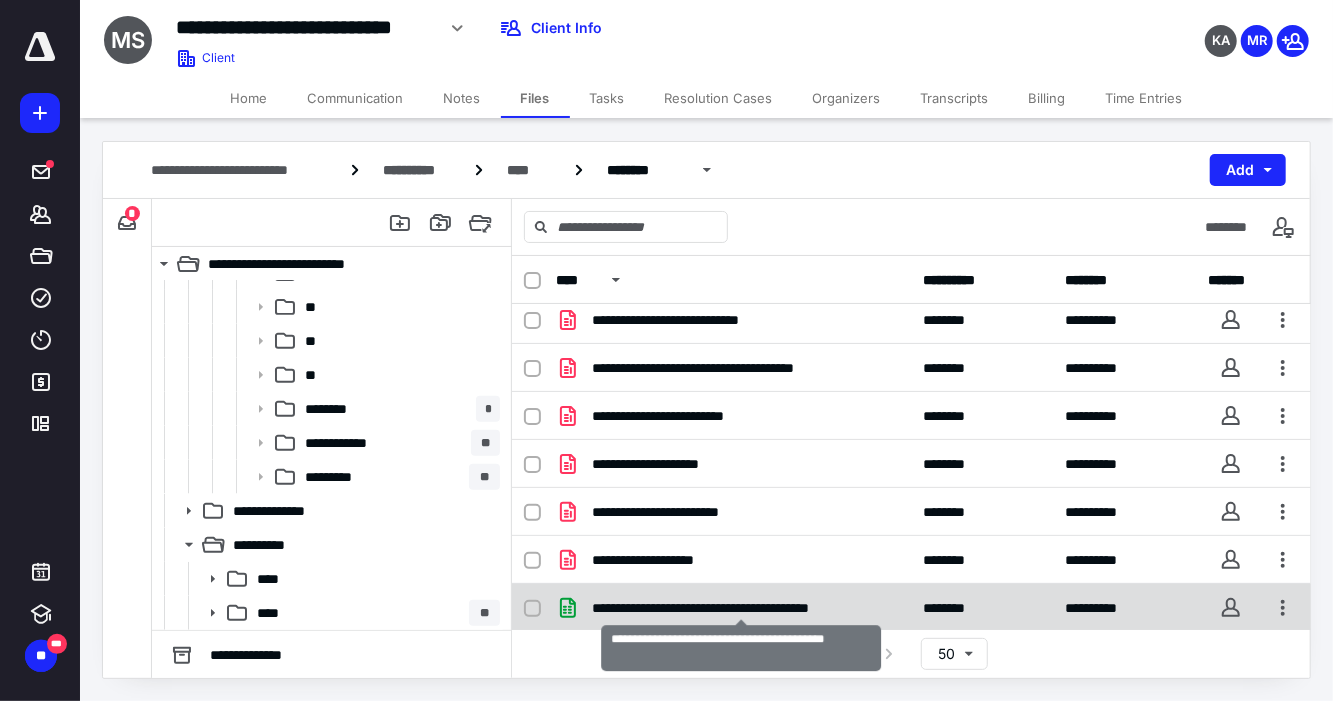 click on "**********" at bounding box center [741, 608] 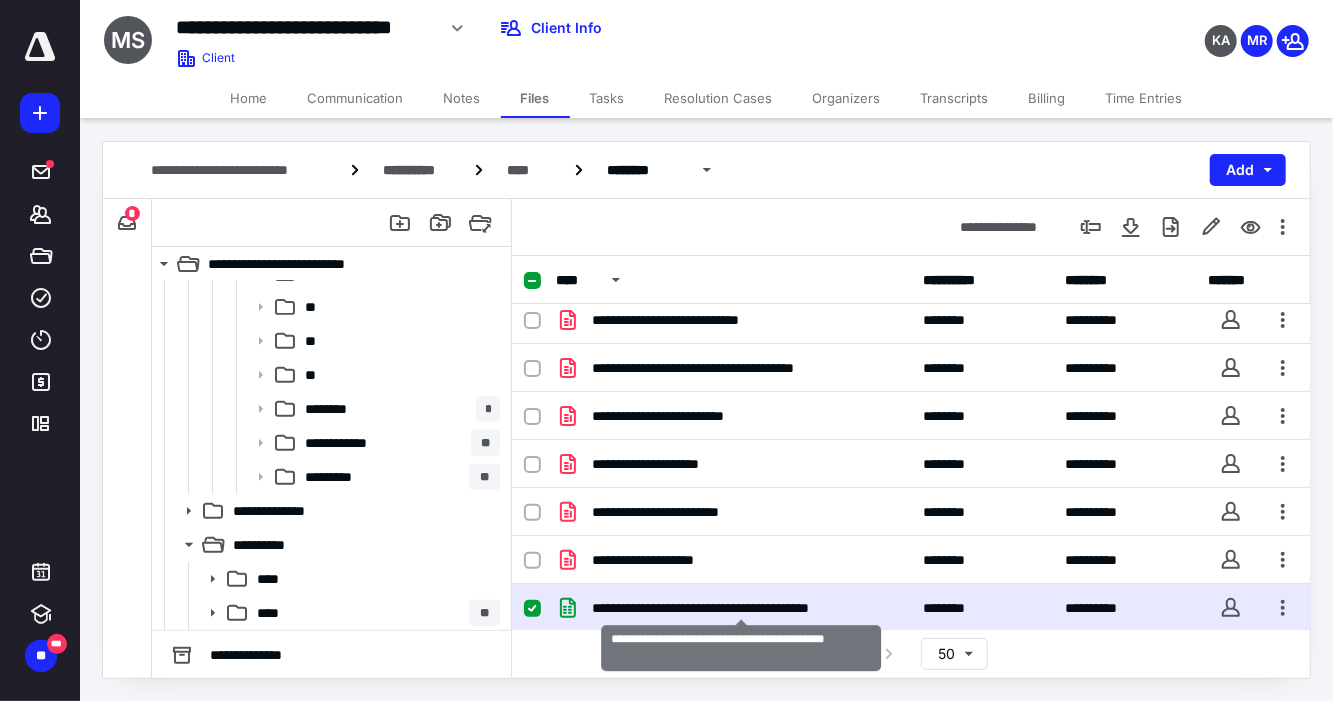 click on "**********" at bounding box center [741, 608] 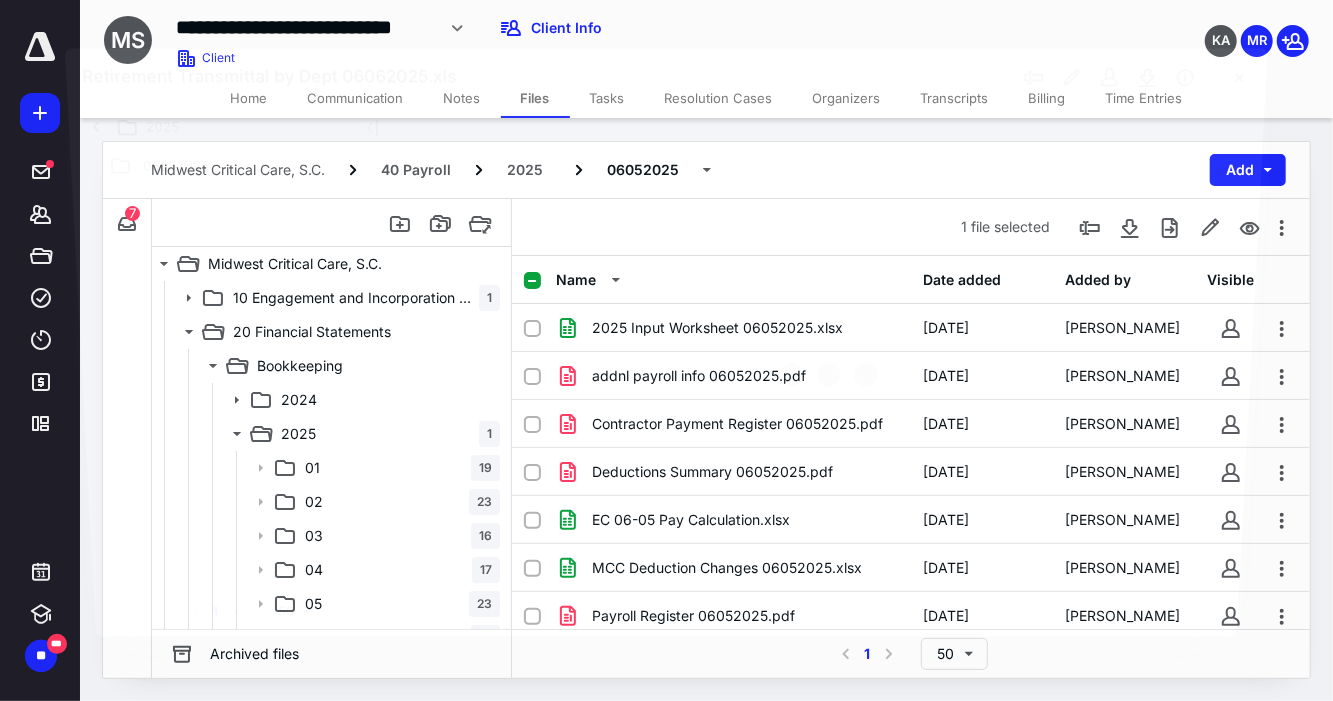 scroll, scrollTop: 467, scrollLeft: 0, axis: vertical 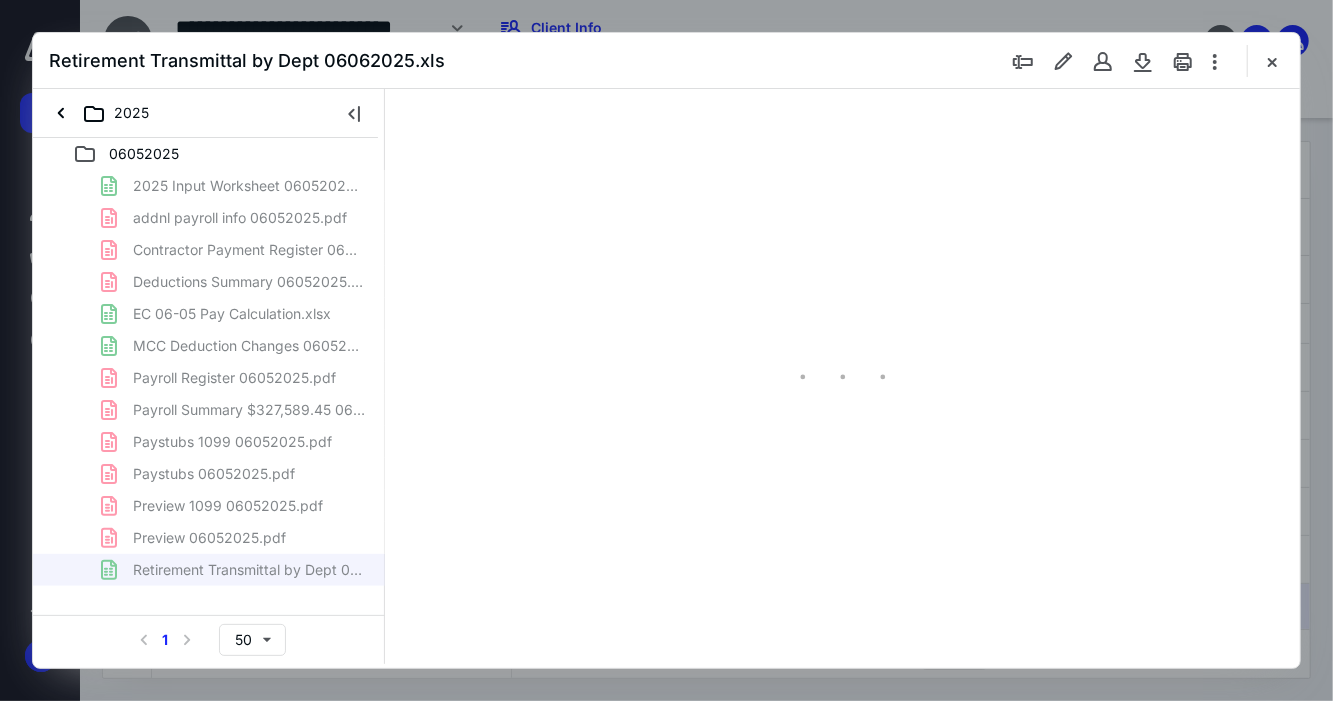 type on "63" 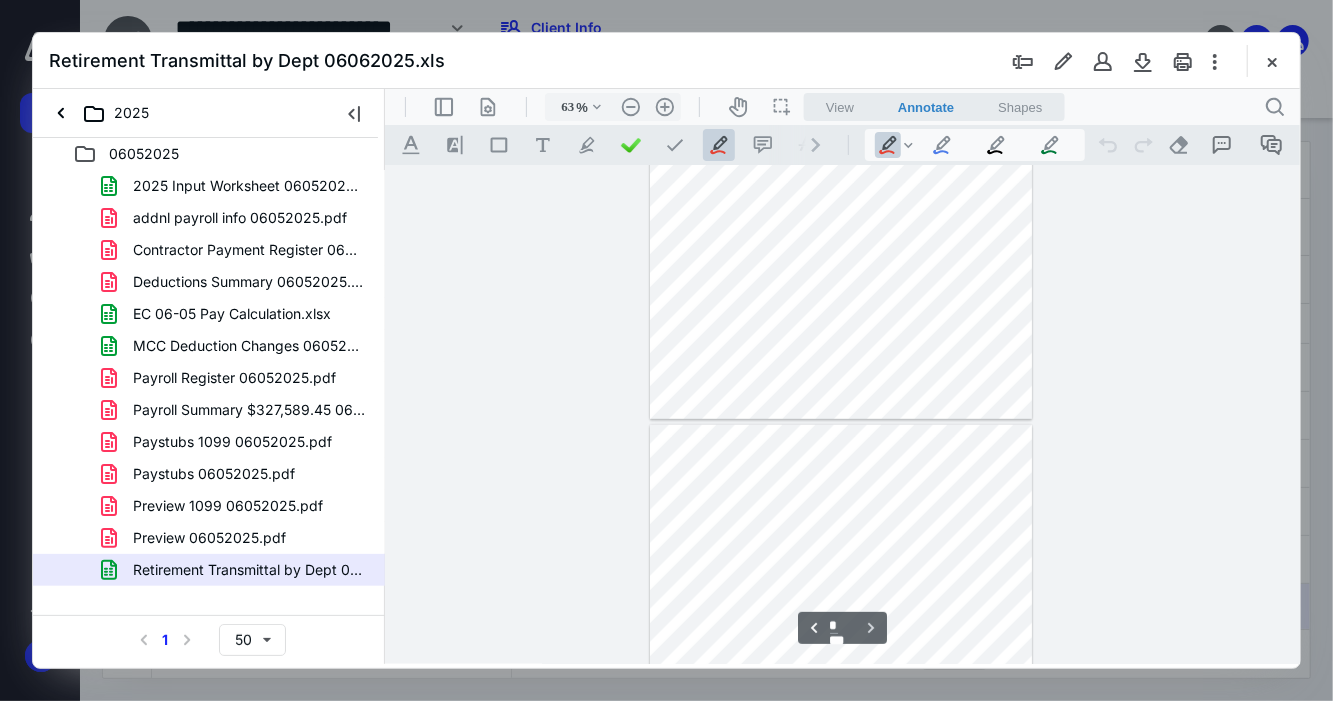 scroll, scrollTop: 1003, scrollLeft: 0, axis: vertical 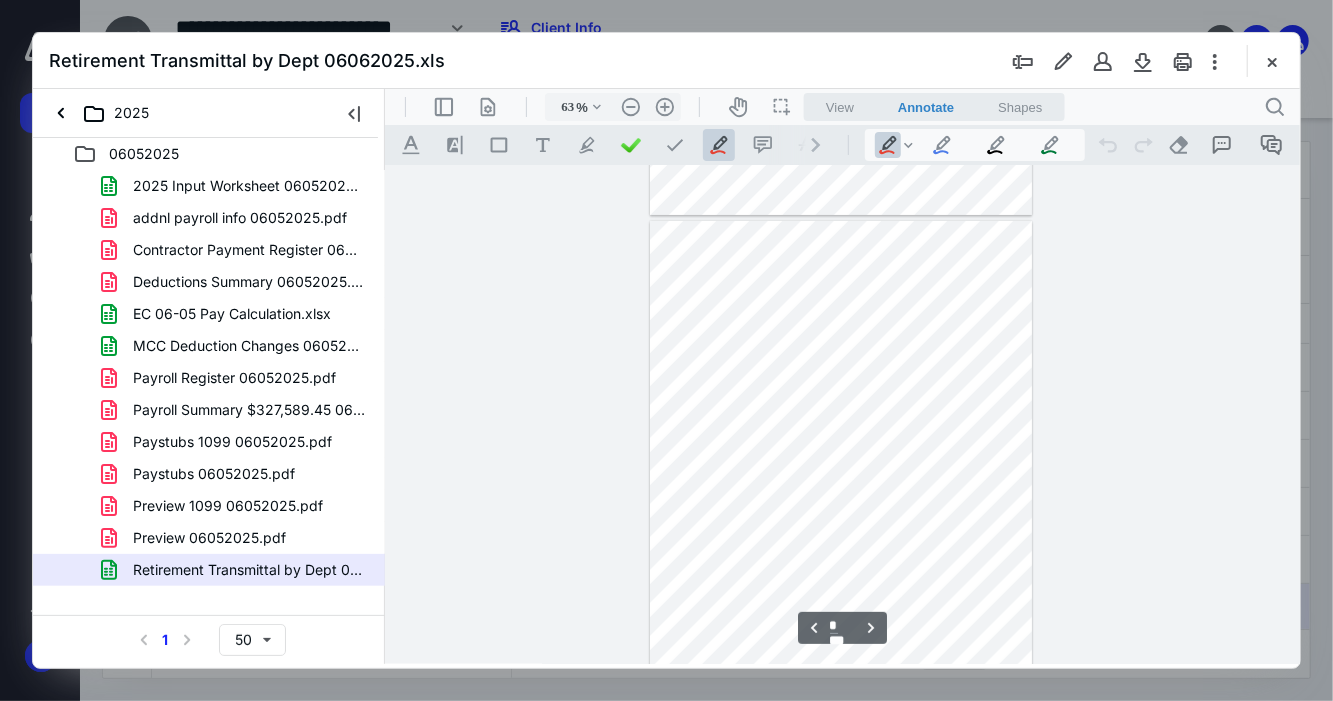 type on "*" 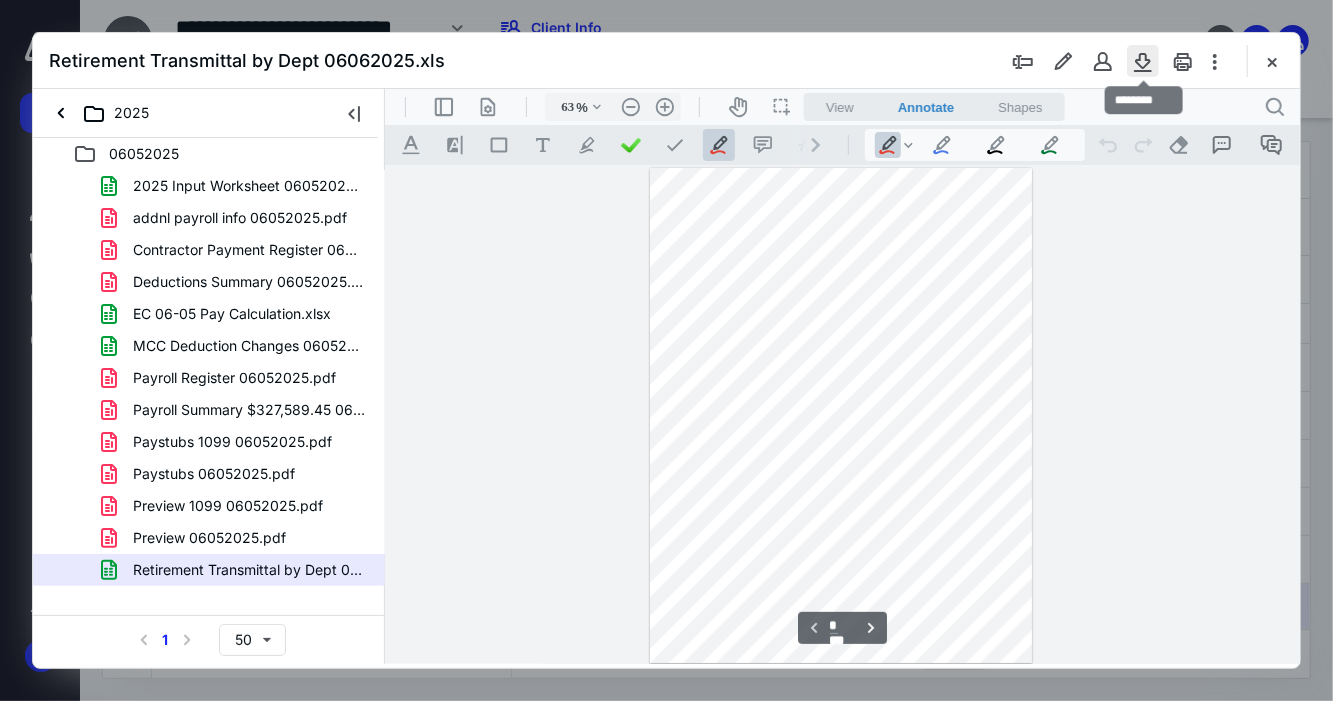 click at bounding box center [1143, 61] 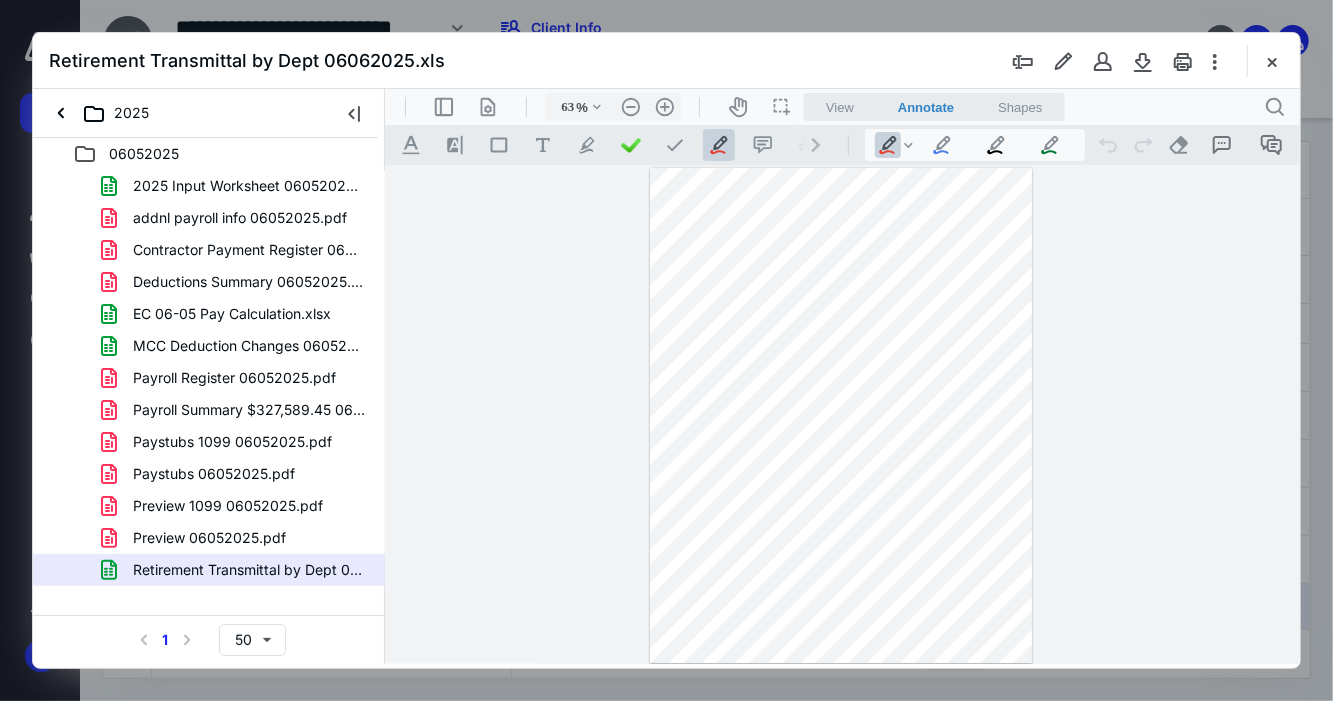 click at bounding box center [1272, 61] 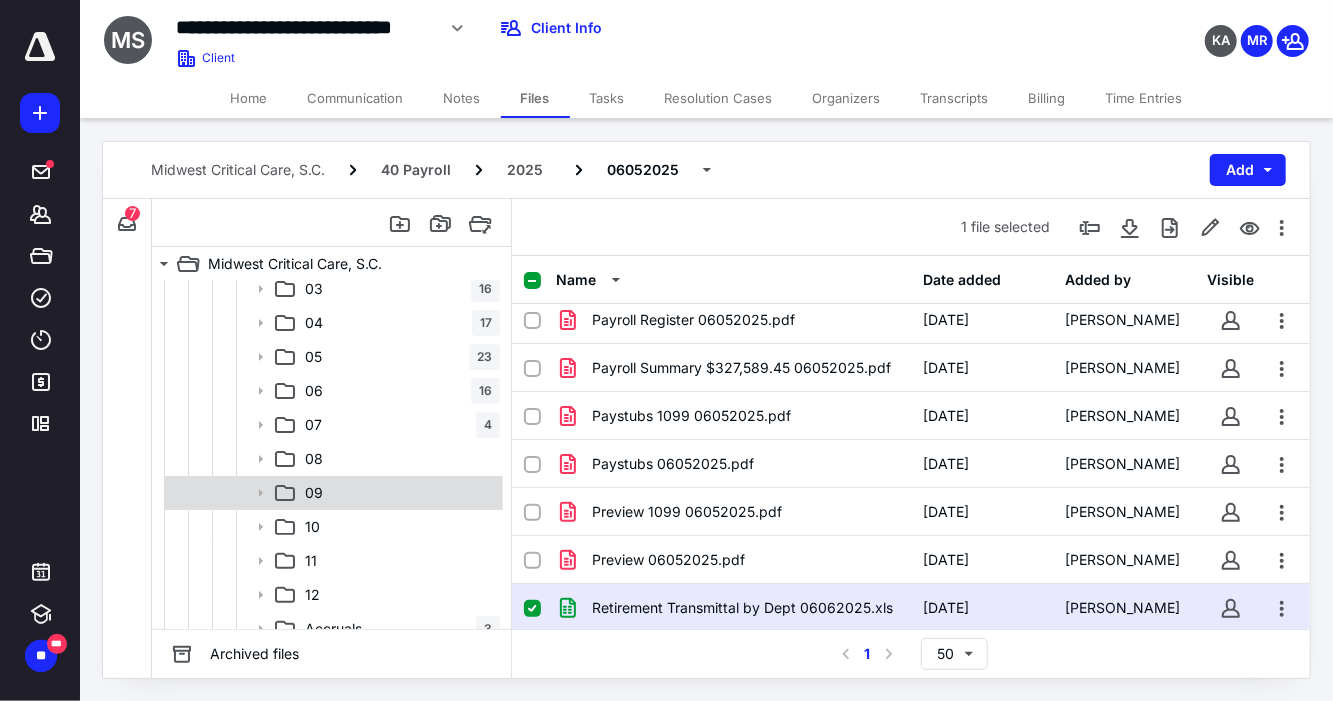 scroll, scrollTop: 244, scrollLeft: 0, axis: vertical 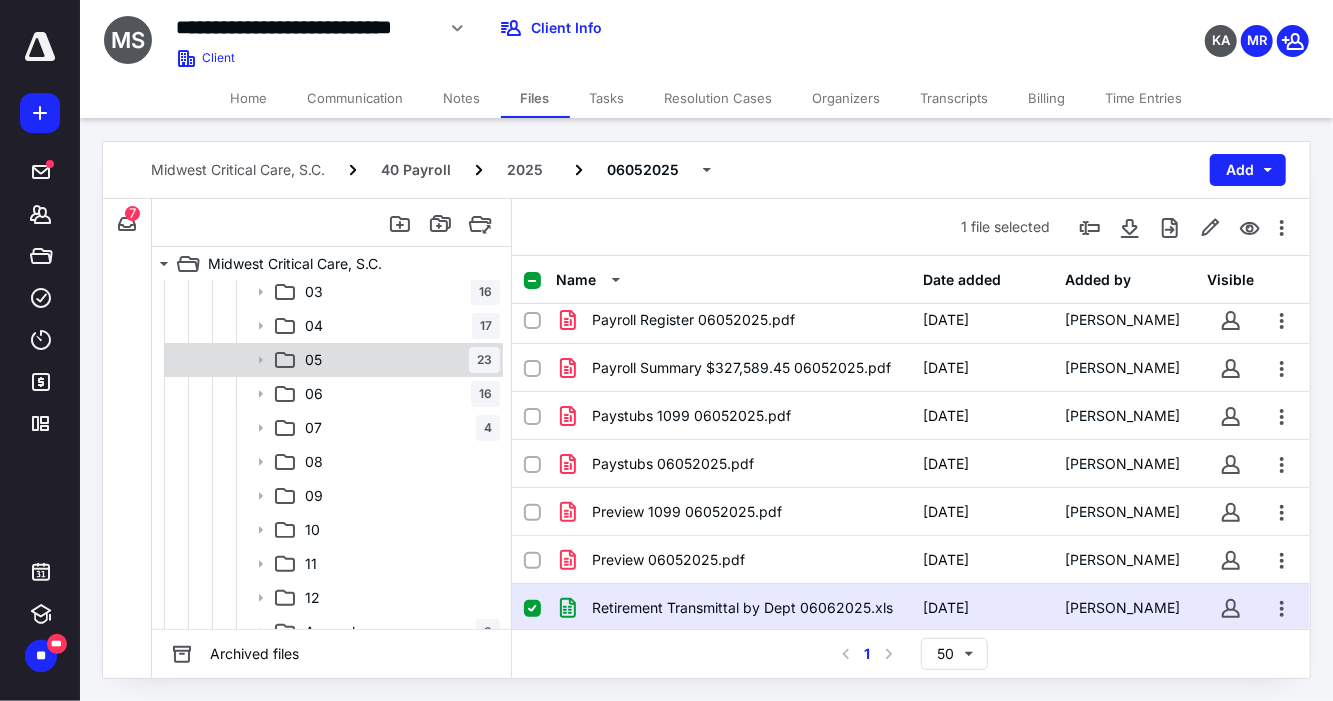 click on "05 23" at bounding box center (398, 360) 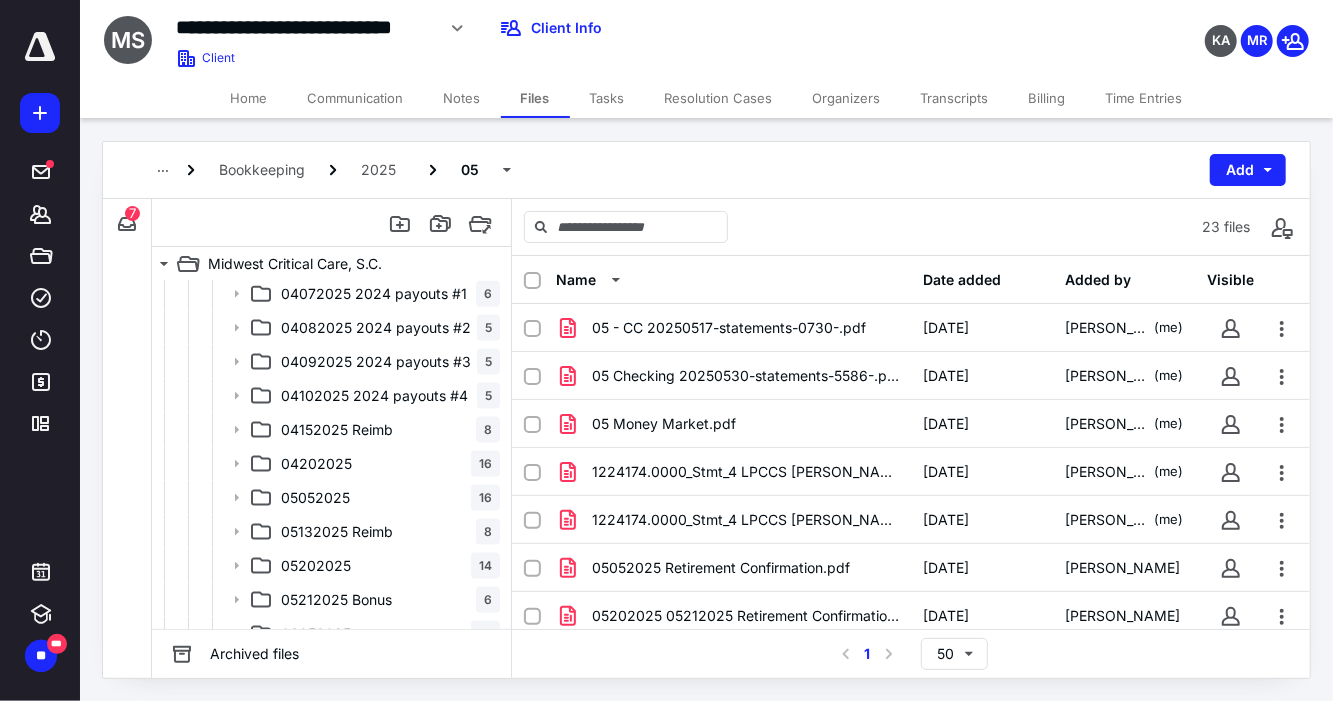 scroll, scrollTop: 1467, scrollLeft: 0, axis: vertical 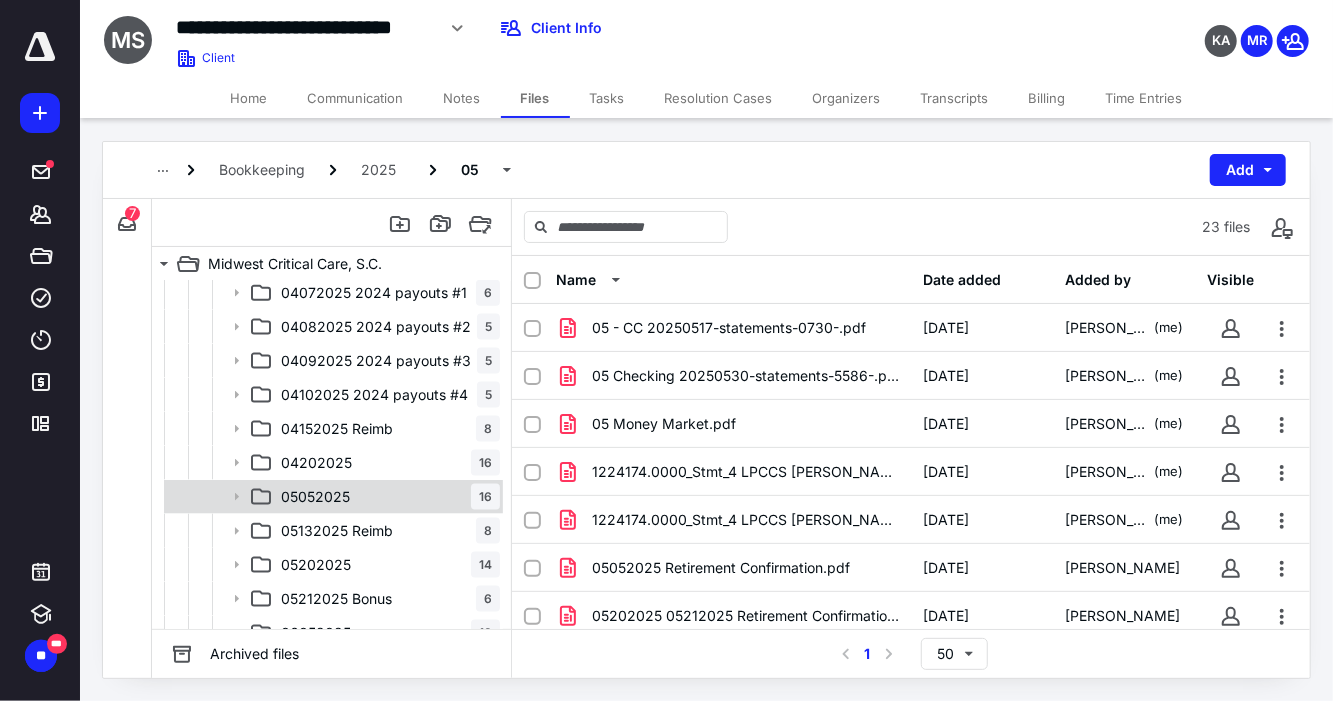 click on "05052025 16" at bounding box center (386, 497) 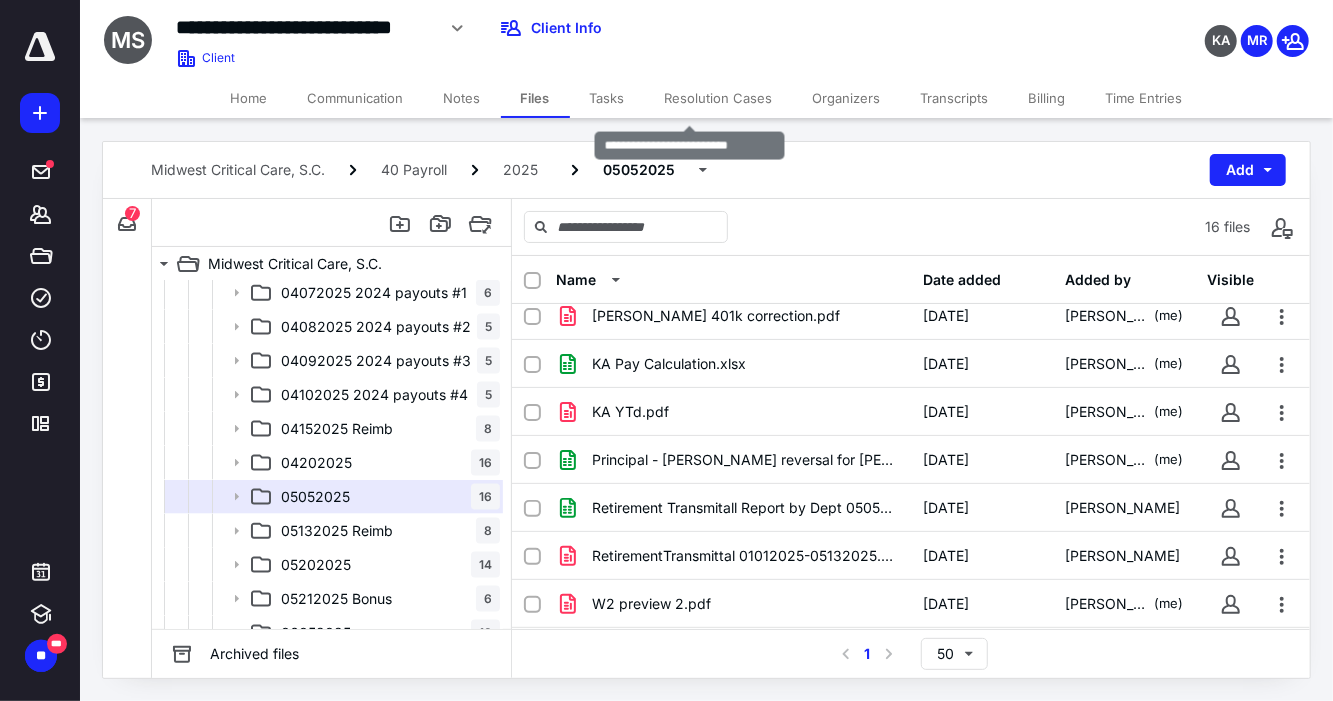 scroll, scrollTop: 440, scrollLeft: 0, axis: vertical 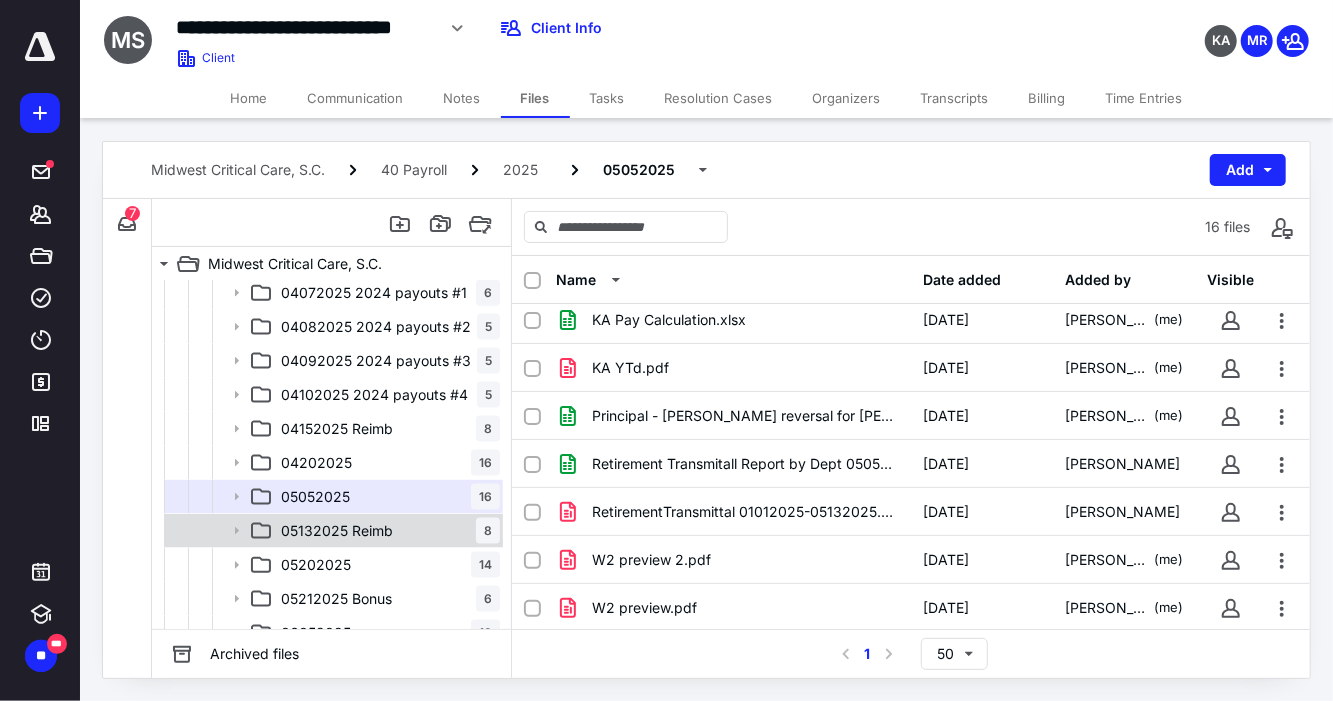 click on "05132025 Reimb 8" at bounding box center [332, 531] 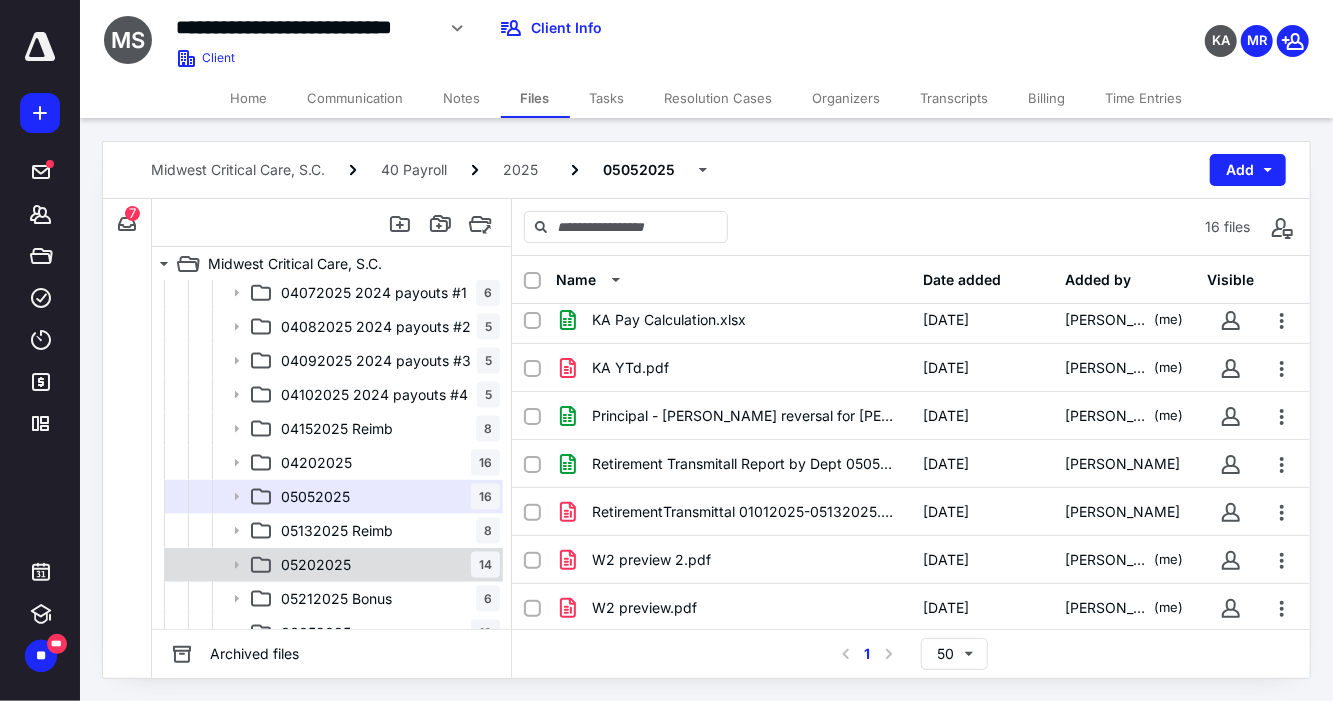 scroll, scrollTop: 0, scrollLeft: 0, axis: both 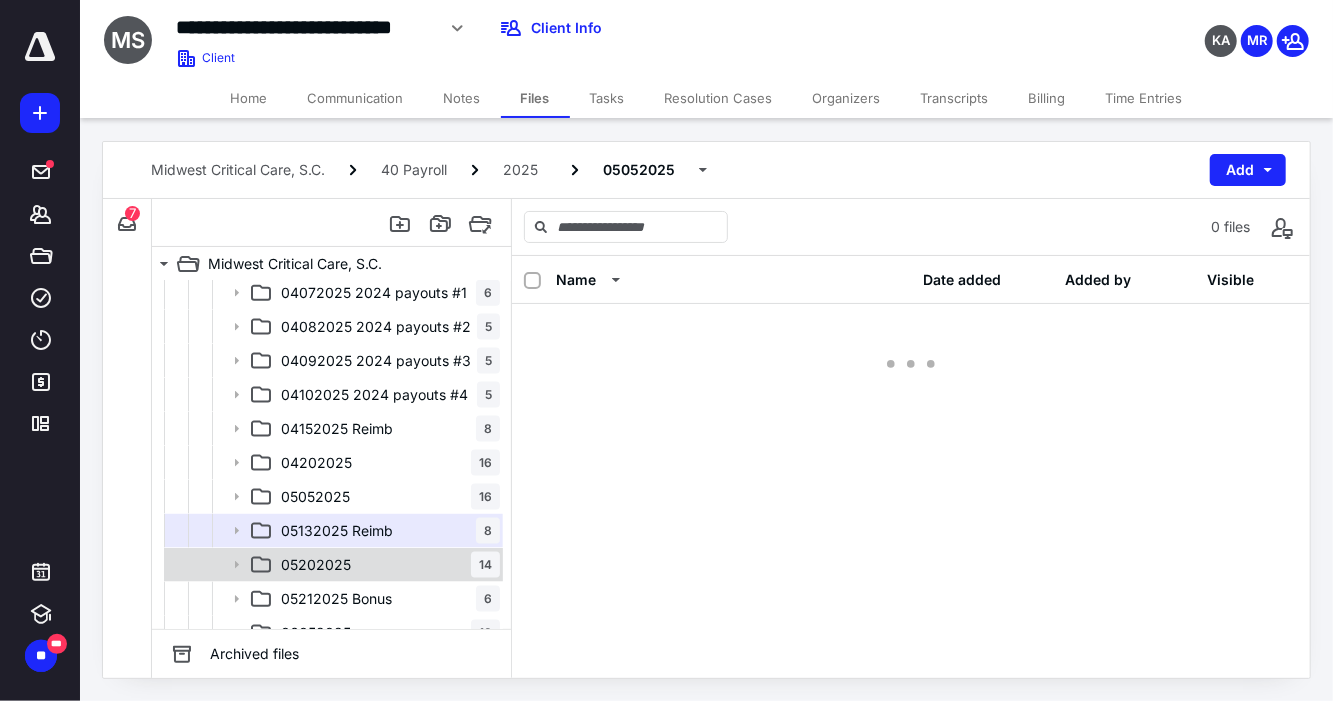 click on "05202025 14" at bounding box center (386, 565) 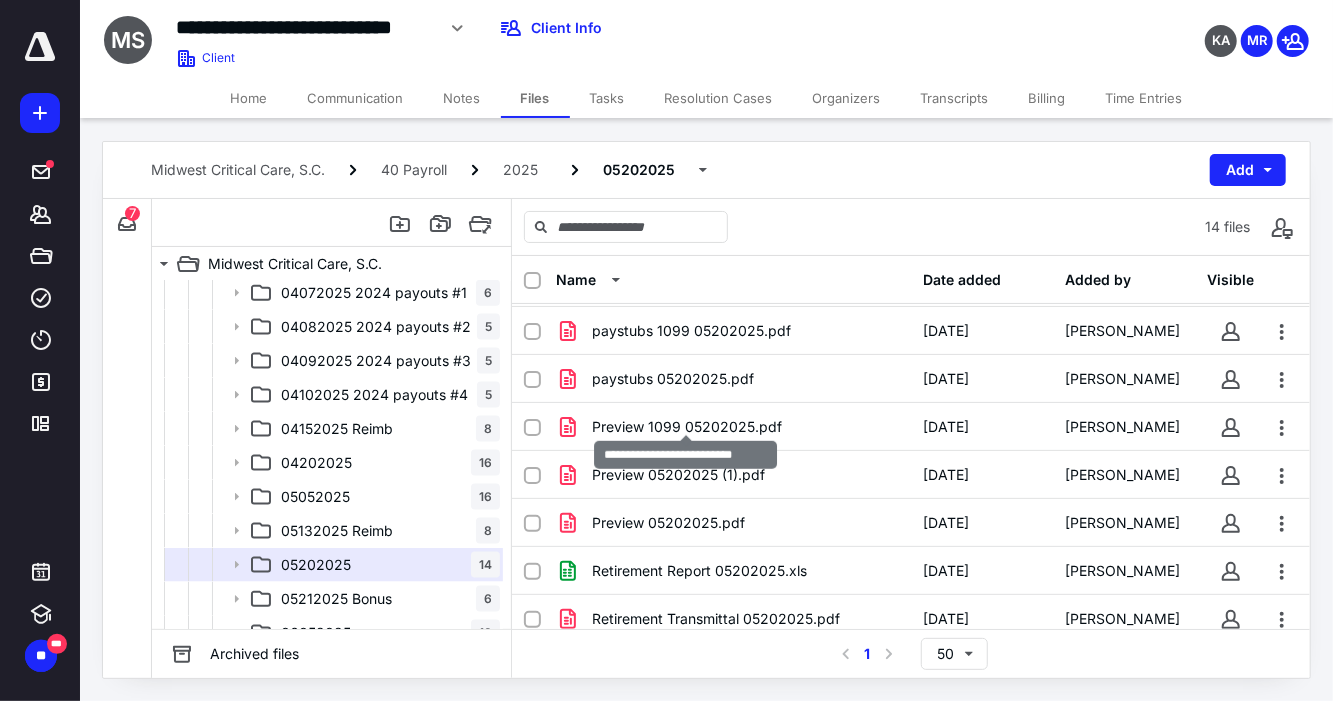 scroll, scrollTop: 344, scrollLeft: 0, axis: vertical 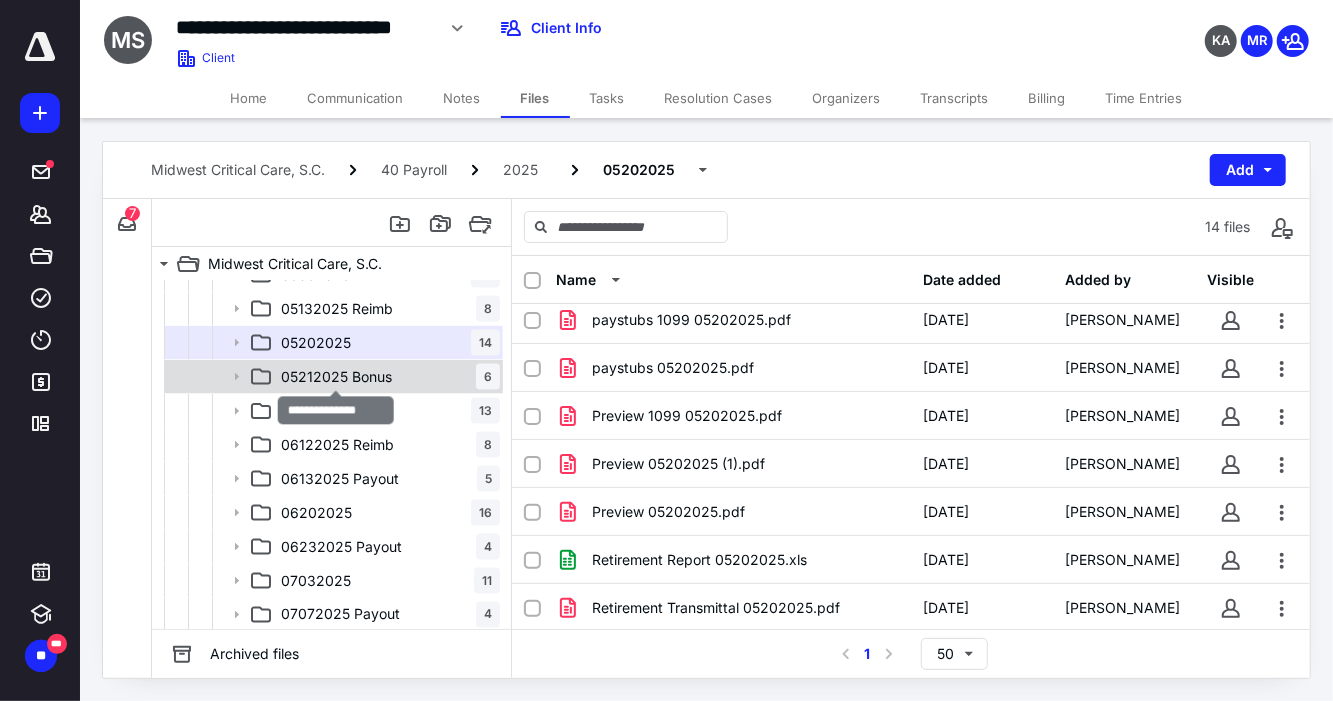 click on "05212025 Bonus" at bounding box center [336, 377] 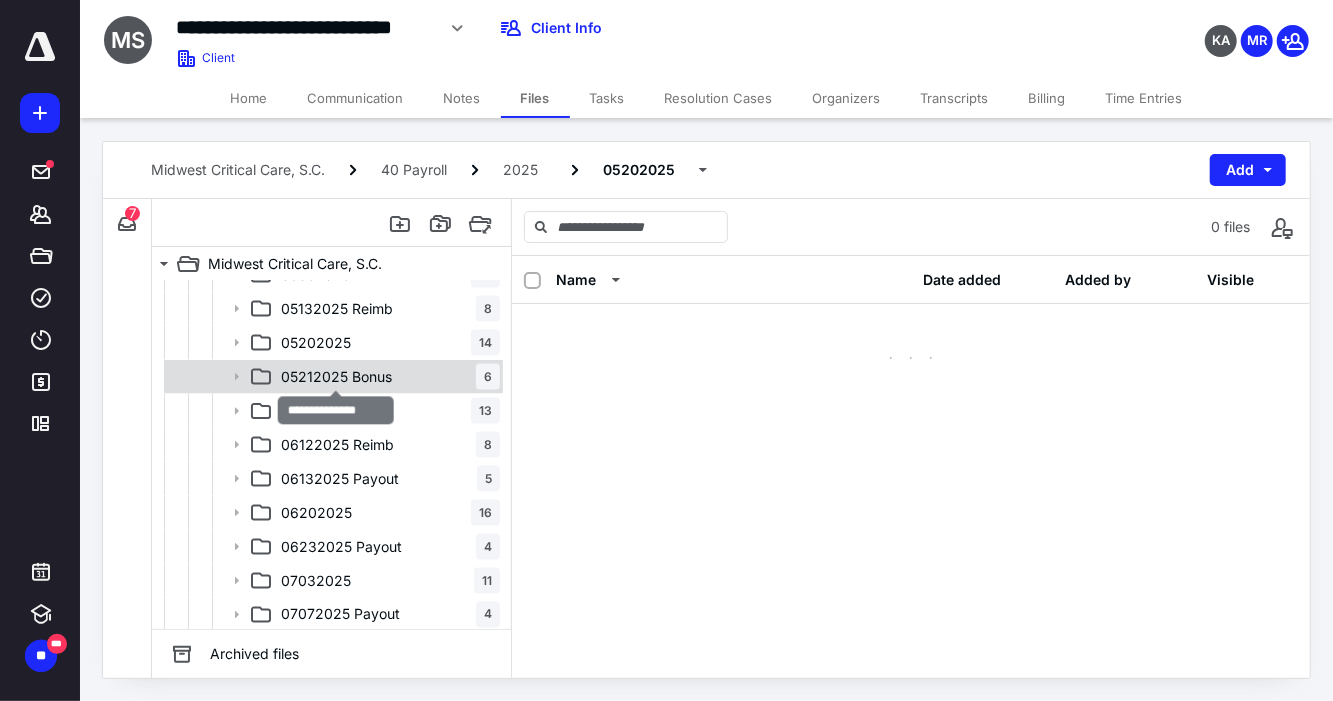 scroll, scrollTop: 0, scrollLeft: 0, axis: both 